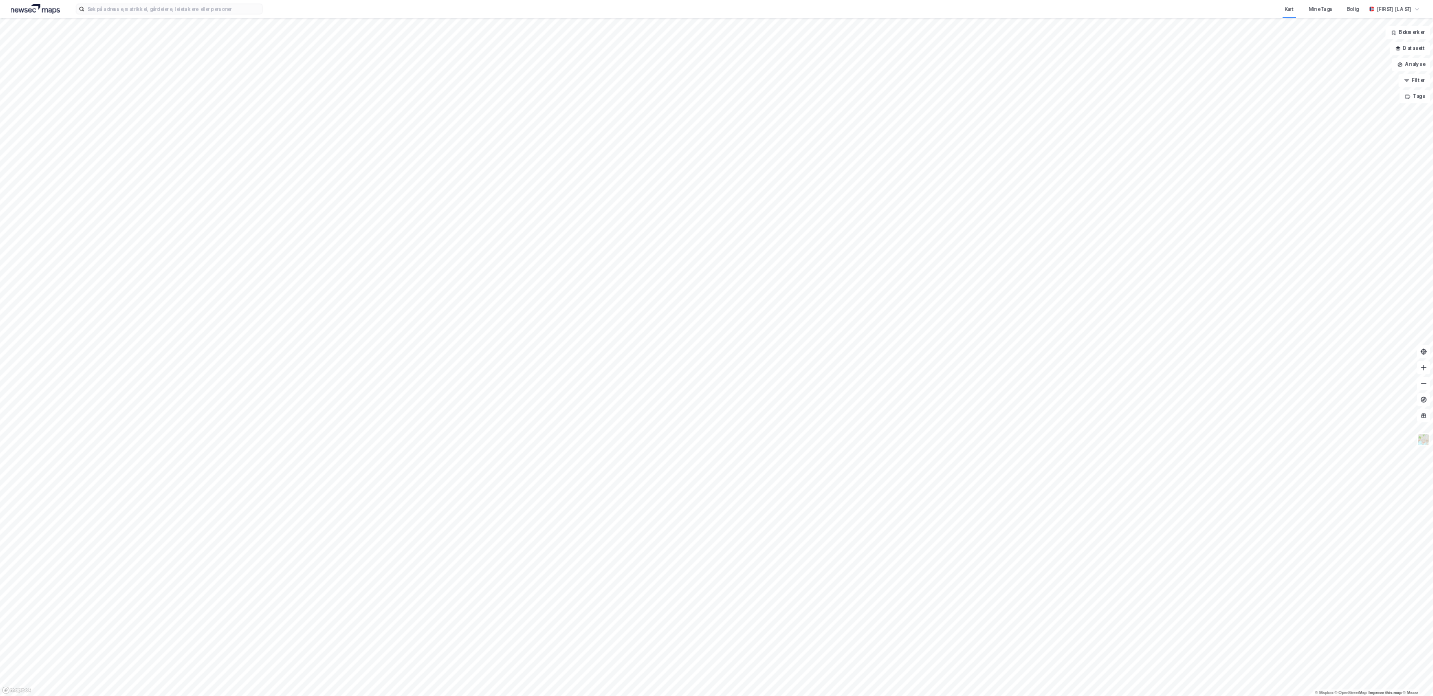 scroll, scrollTop: 0, scrollLeft: 0, axis: both 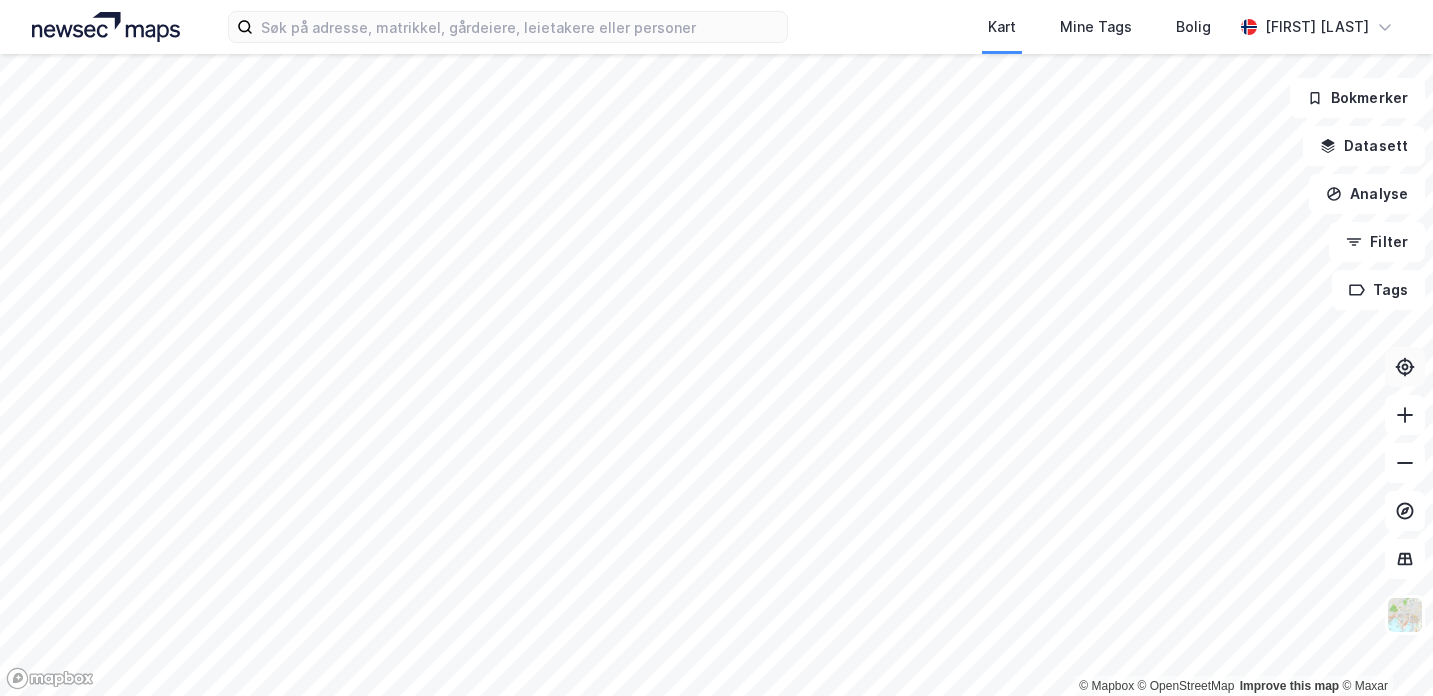 click at bounding box center [1405, 367] 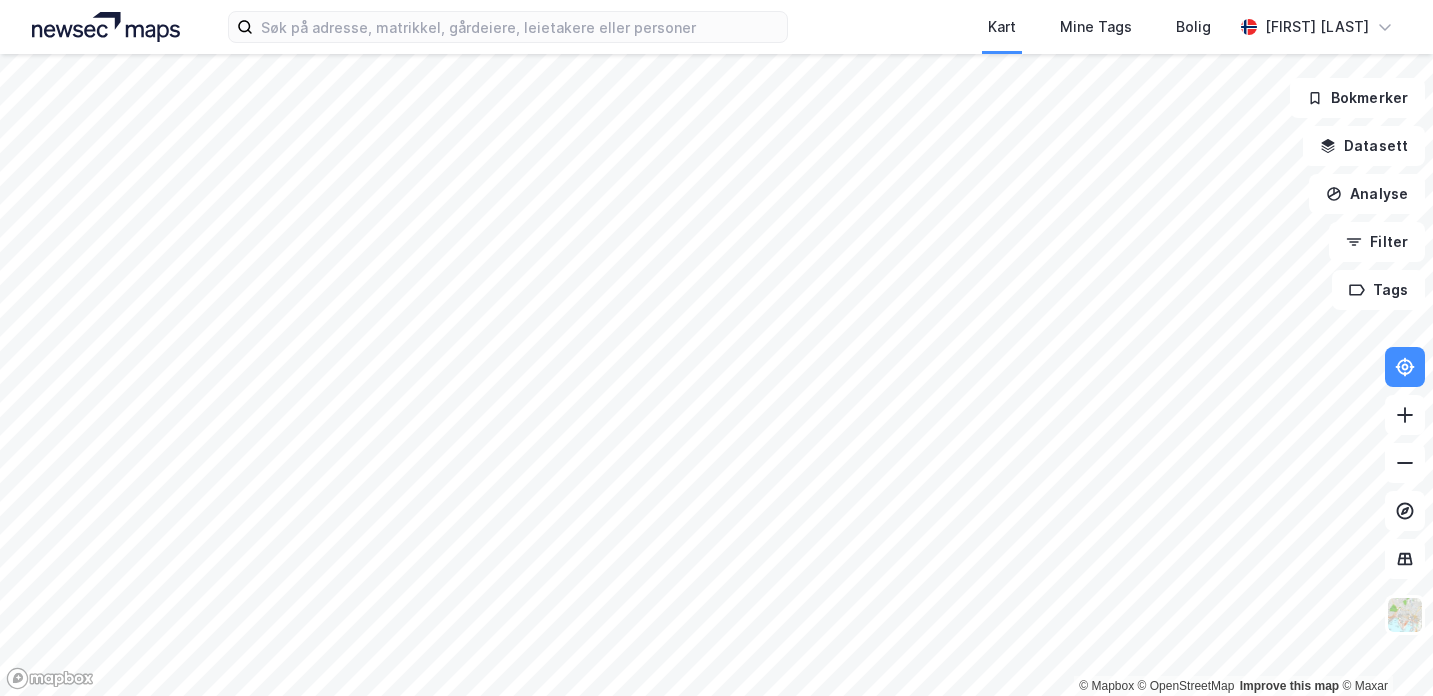 click on "Kart Mine Tags Bolig [FIRST_NAME] [LAST_NAME] © Mapbox   © OpenStreetMap   Improve this map   © Maxar Bokmerker Datasett Analyse Filter Tags" at bounding box center [716, 348] 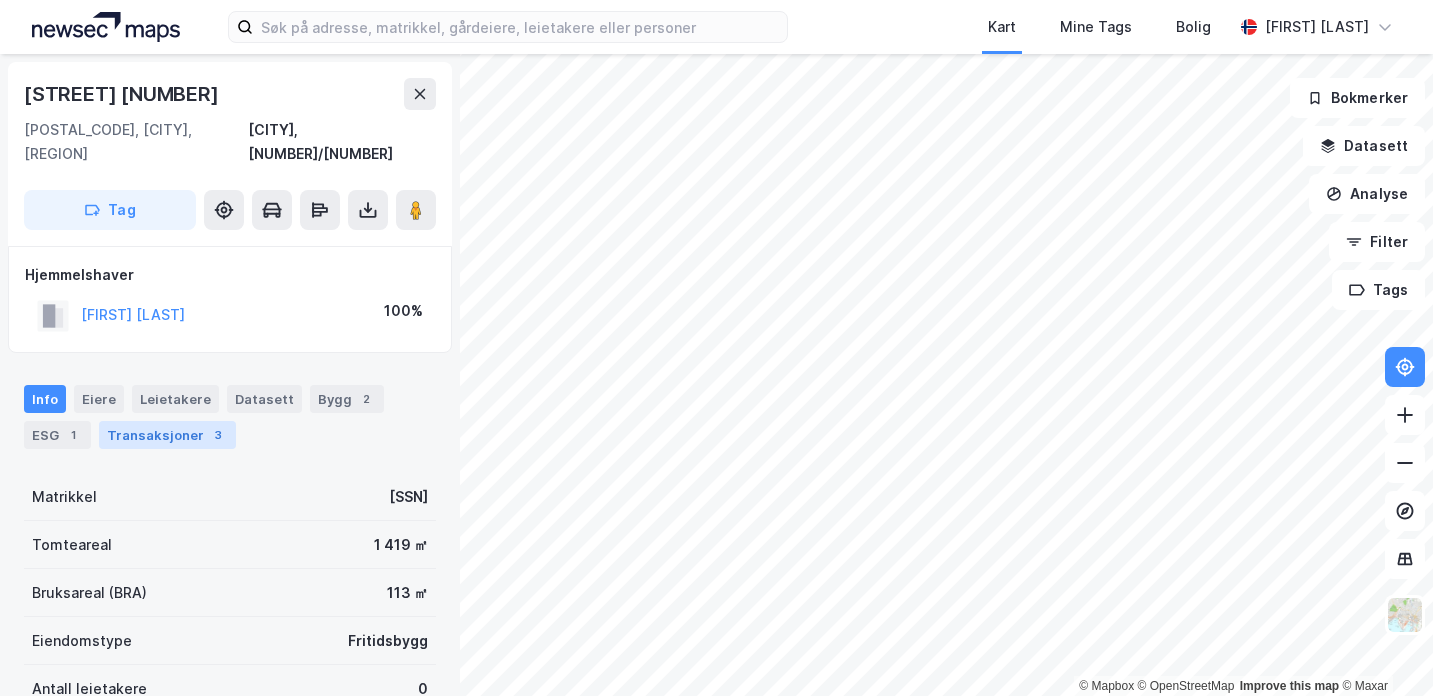click on "Transaksjoner 3" at bounding box center (167, 435) 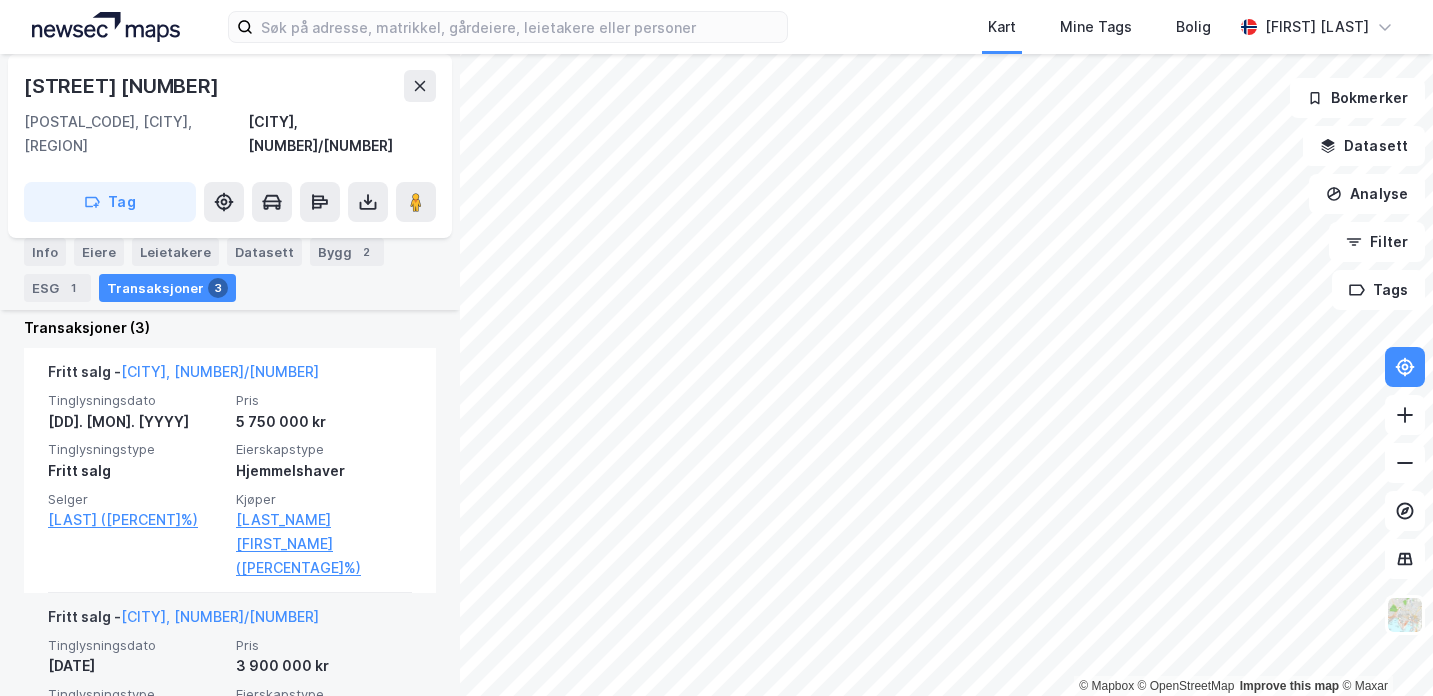 scroll, scrollTop: 471, scrollLeft: 0, axis: vertical 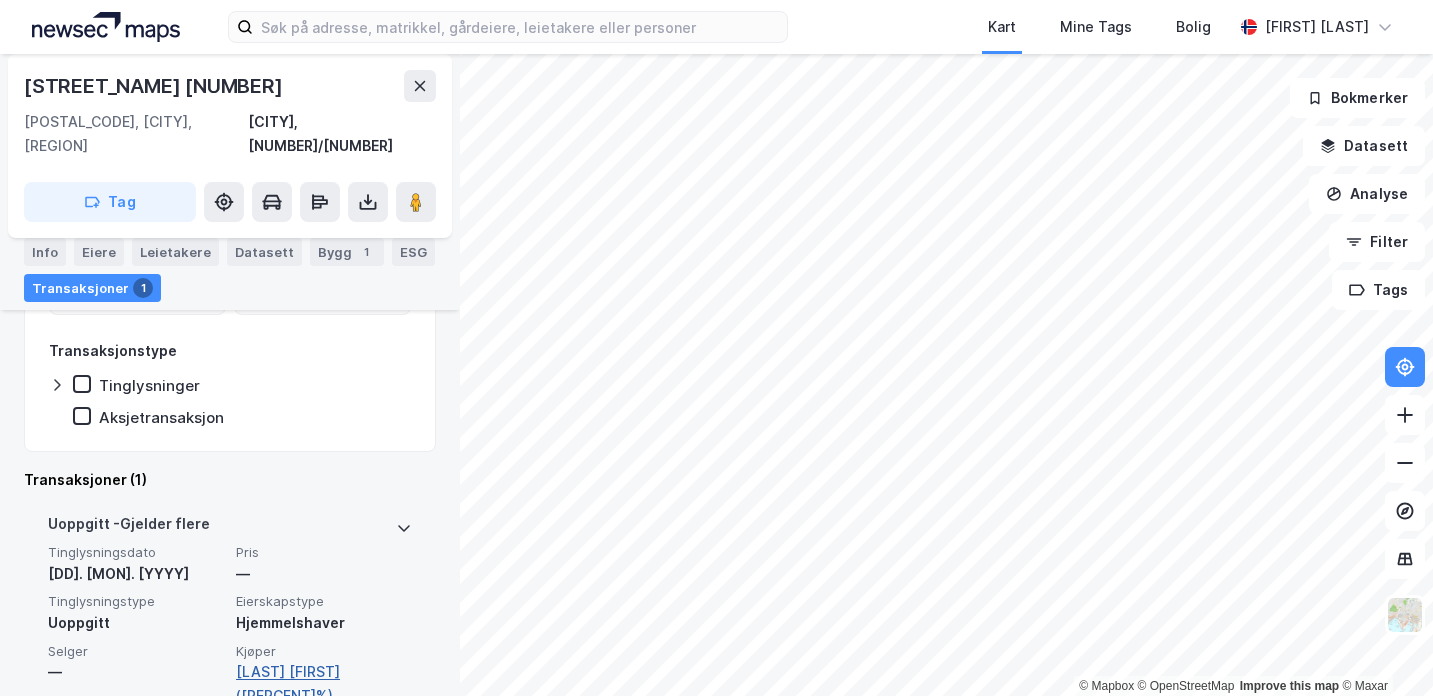 click on "[LAST] [FIRST] ([PERCENT]%)" at bounding box center (324, 684) 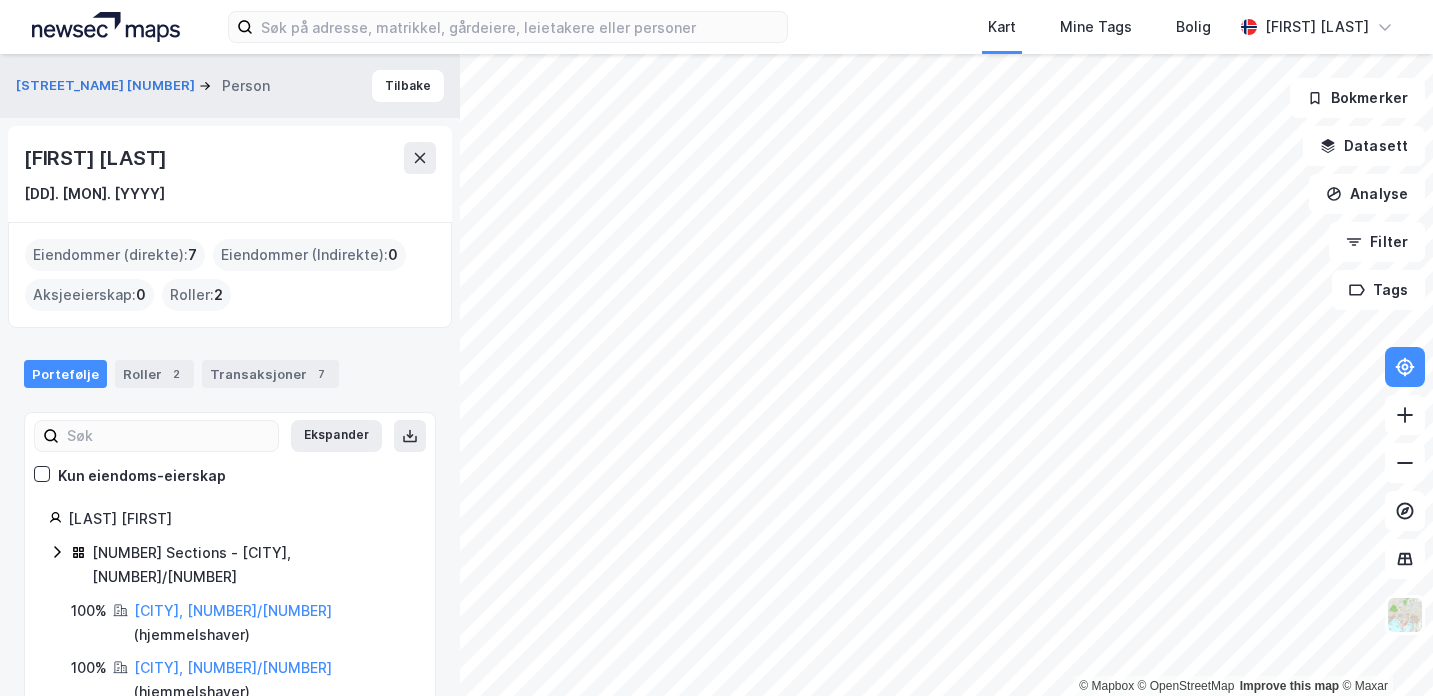 scroll, scrollTop: 90, scrollLeft: 0, axis: vertical 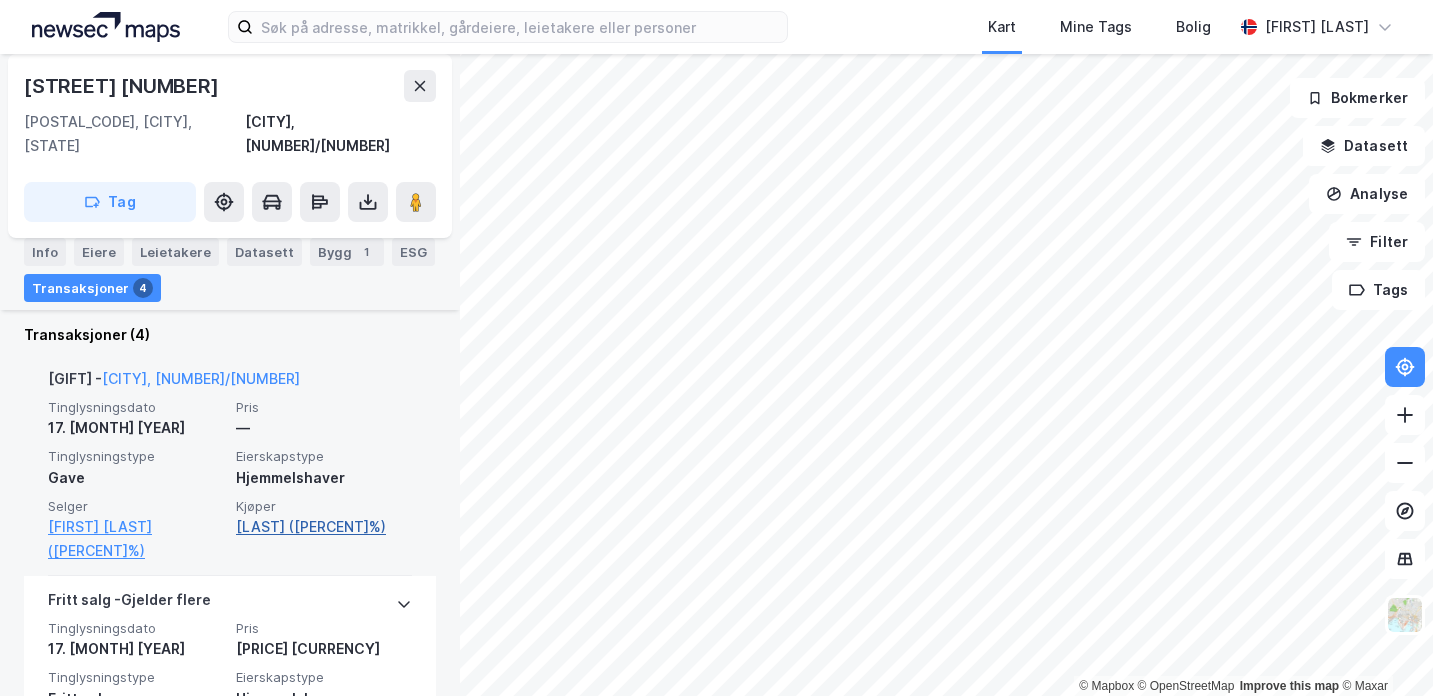 click on "[LAST] ([PERCENT]%)" at bounding box center [324, 527] 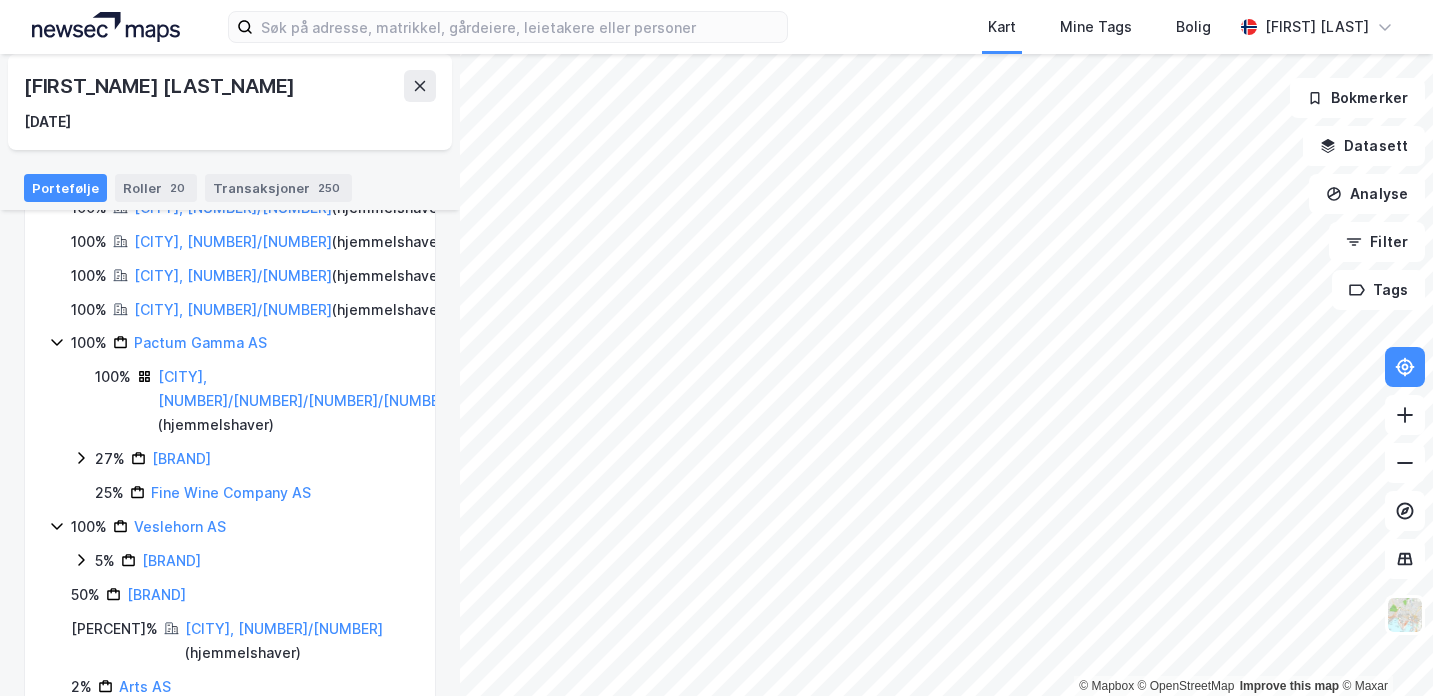 scroll, scrollTop: 349, scrollLeft: 0, axis: vertical 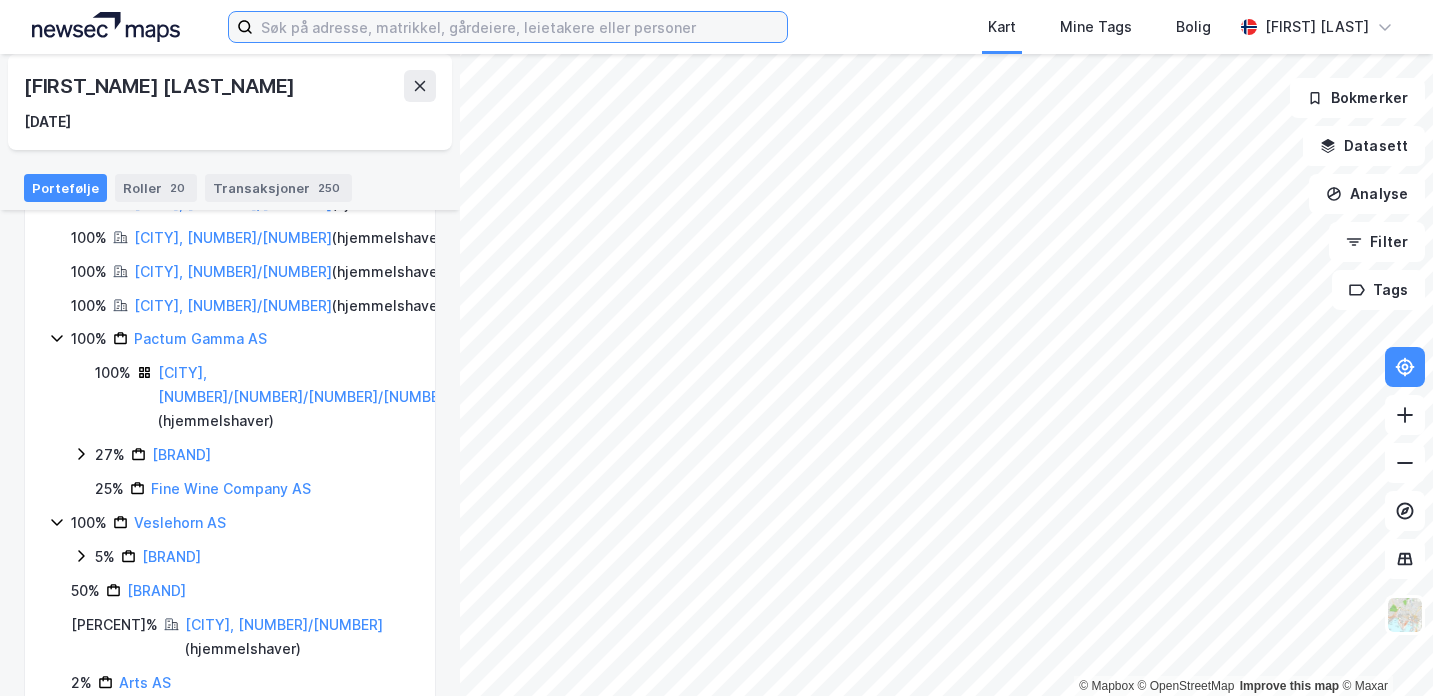 click at bounding box center (520, 27) 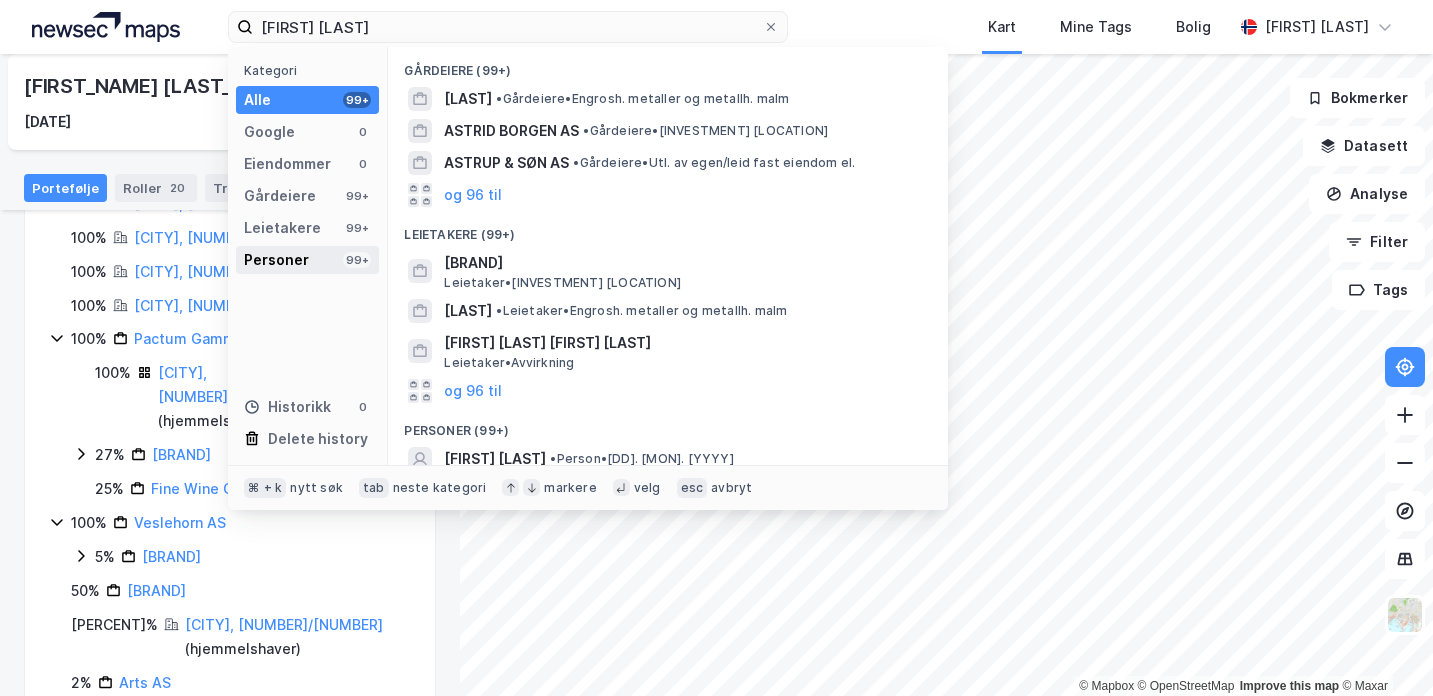 click on "Personer 99+" at bounding box center (307, 260) 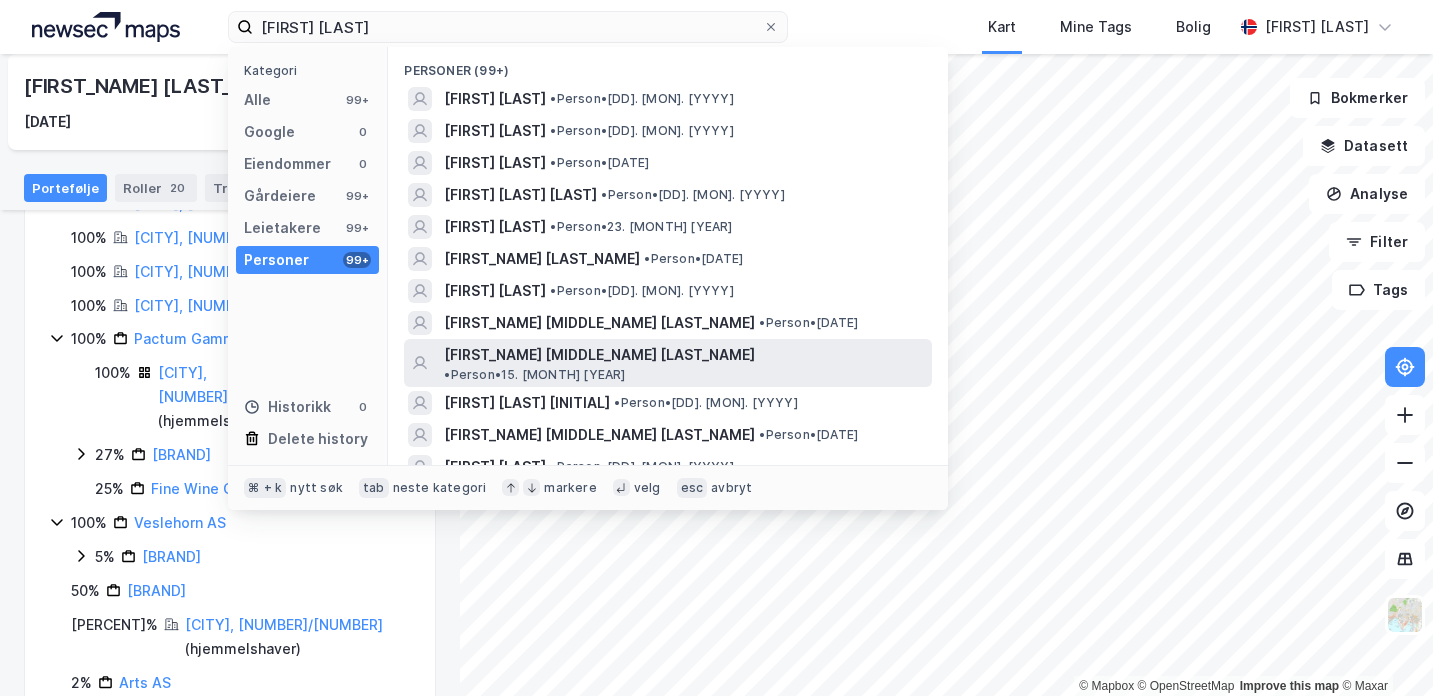 click on "•" at bounding box center [447, 374] 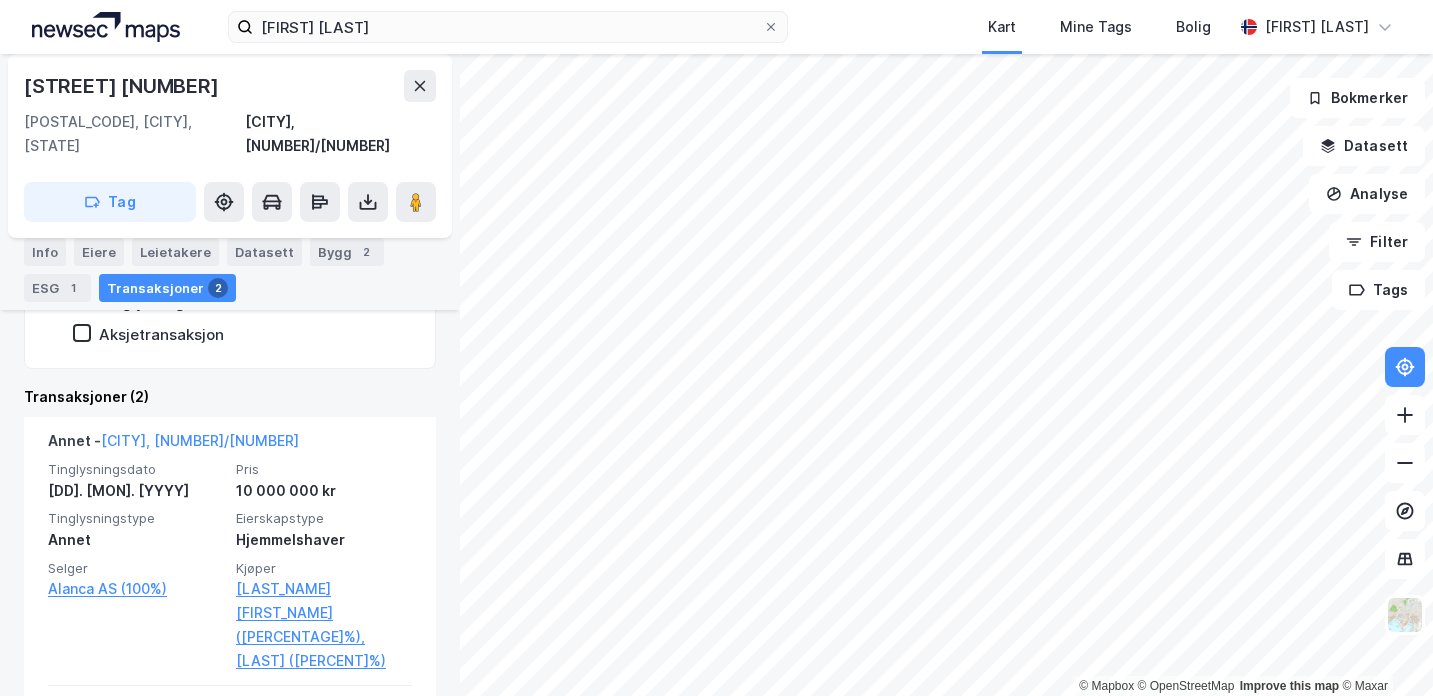 scroll, scrollTop: 454, scrollLeft: 0, axis: vertical 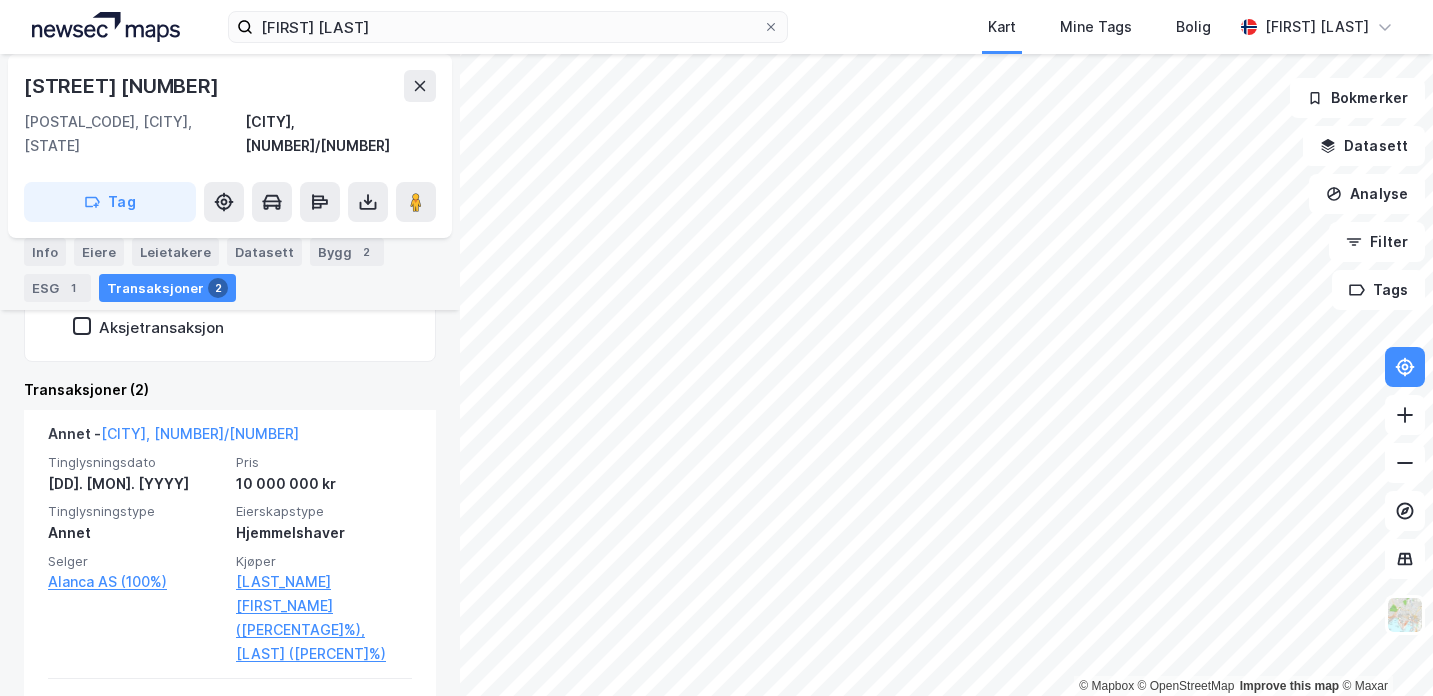 click on "[CITY], [NUMBER]/[NUMBER] [CITY], [NUMBER]/[NUMBER]/[NUMBER] [DATE] [PRICE] [CITY], [NUMBER]/[NUMBER] [DATE] [PRICE] [LAST] ([PERCENT]%), [LAST] ([PERCENT]%) [CITY], [NUMBER]/[NUMBER] [DATE] [PRICE] [CITY], [NUMBER]/[NUMBER] [DATE] [PRICE] [LAST] ([PERCENT]%)" at bounding box center [716, 348] 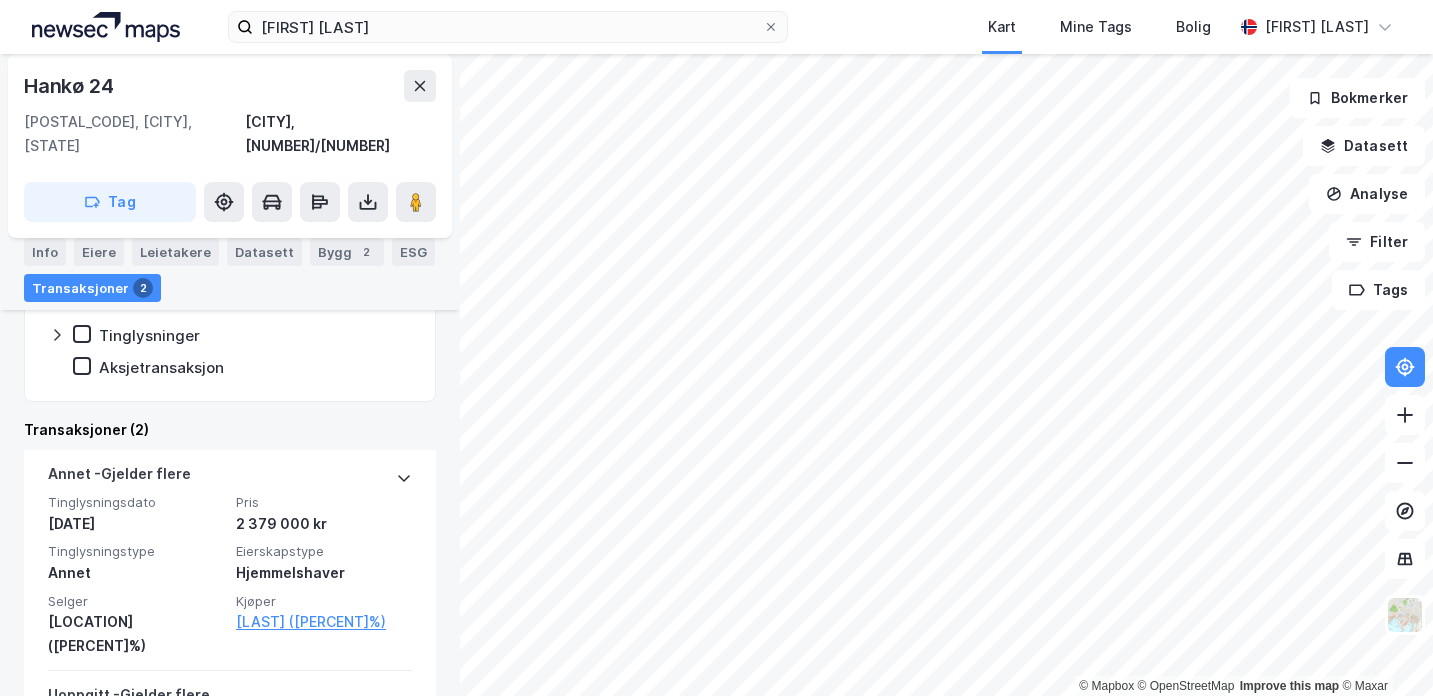 scroll, scrollTop: 374, scrollLeft: 0, axis: vertical 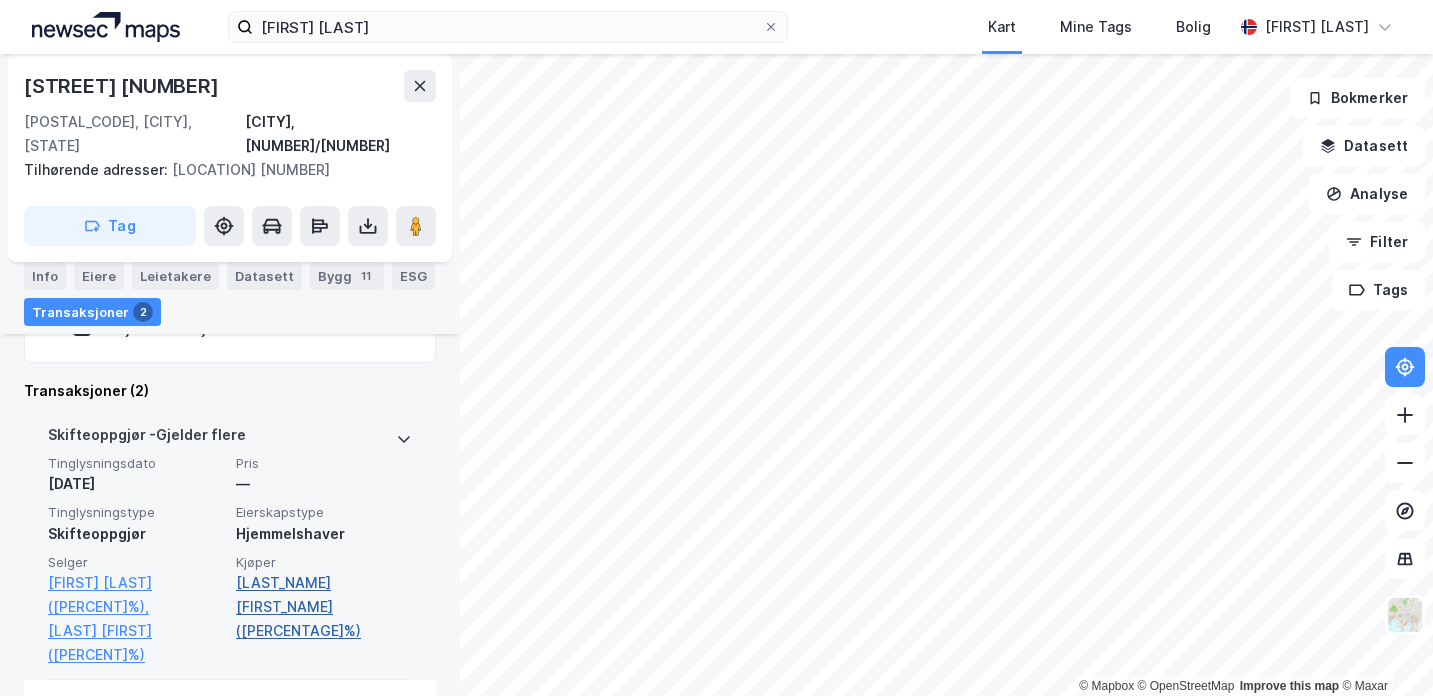 click on "[LAST_NAME] [FIRST_NAME] ([PERCENTAGE]%)" at bounding box center (324, 607) 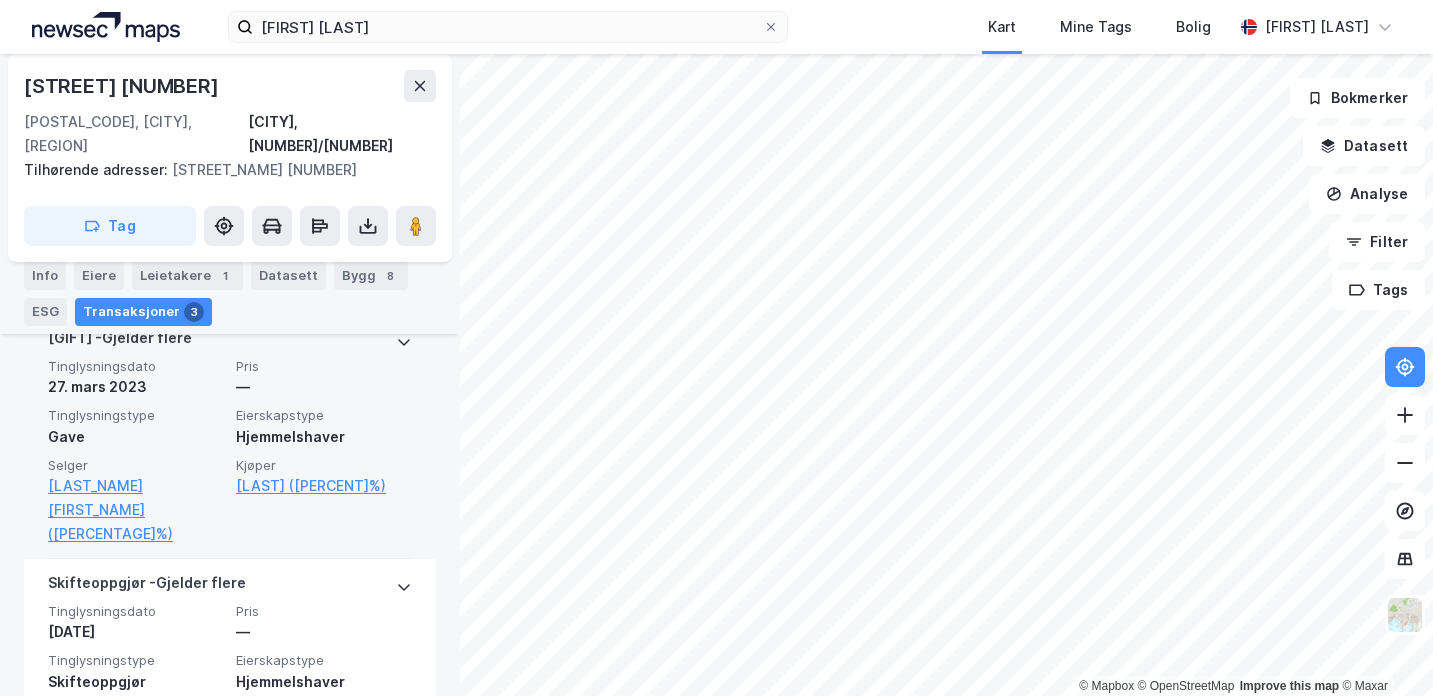 scroll, scrollTop: 549, scrollLeft: 0, axis: vertical 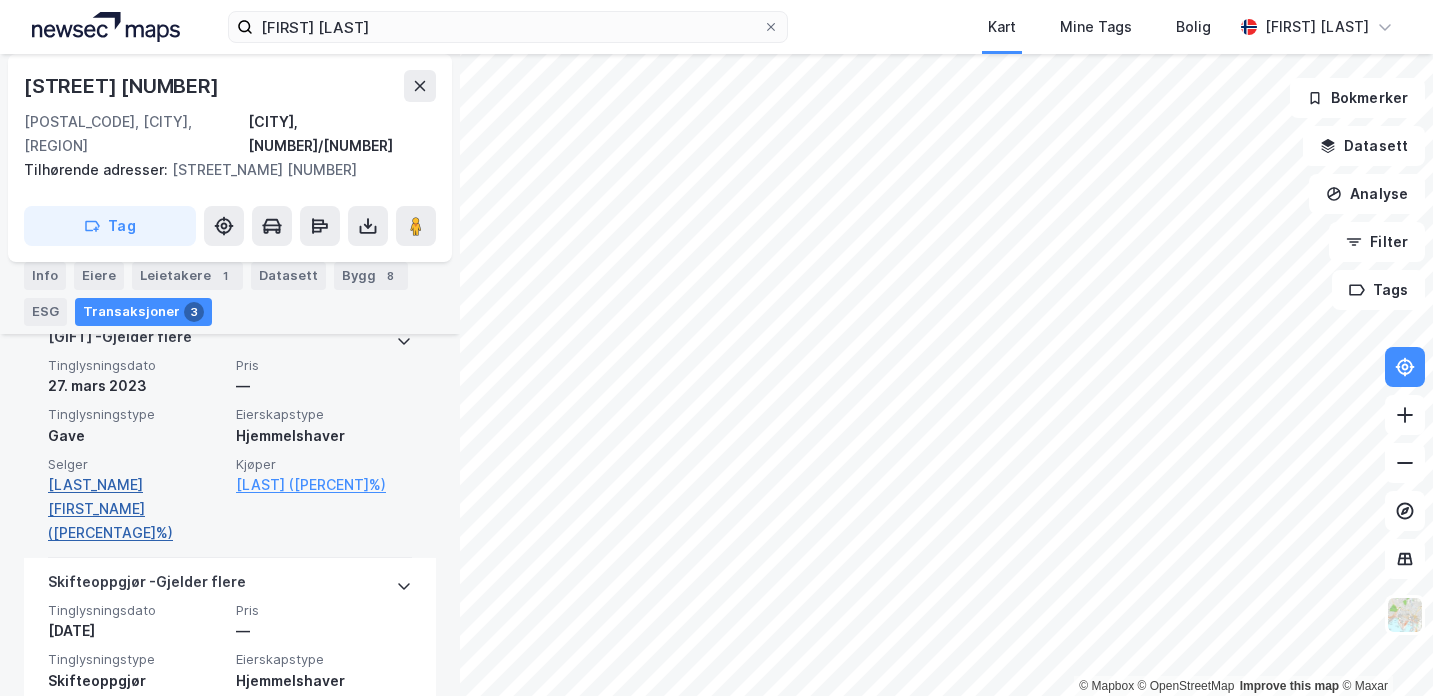 click on "[LAST_NAME] [FIRST_NAME] ([PERCENTAGE]%)" at bounding box center [136, 509] 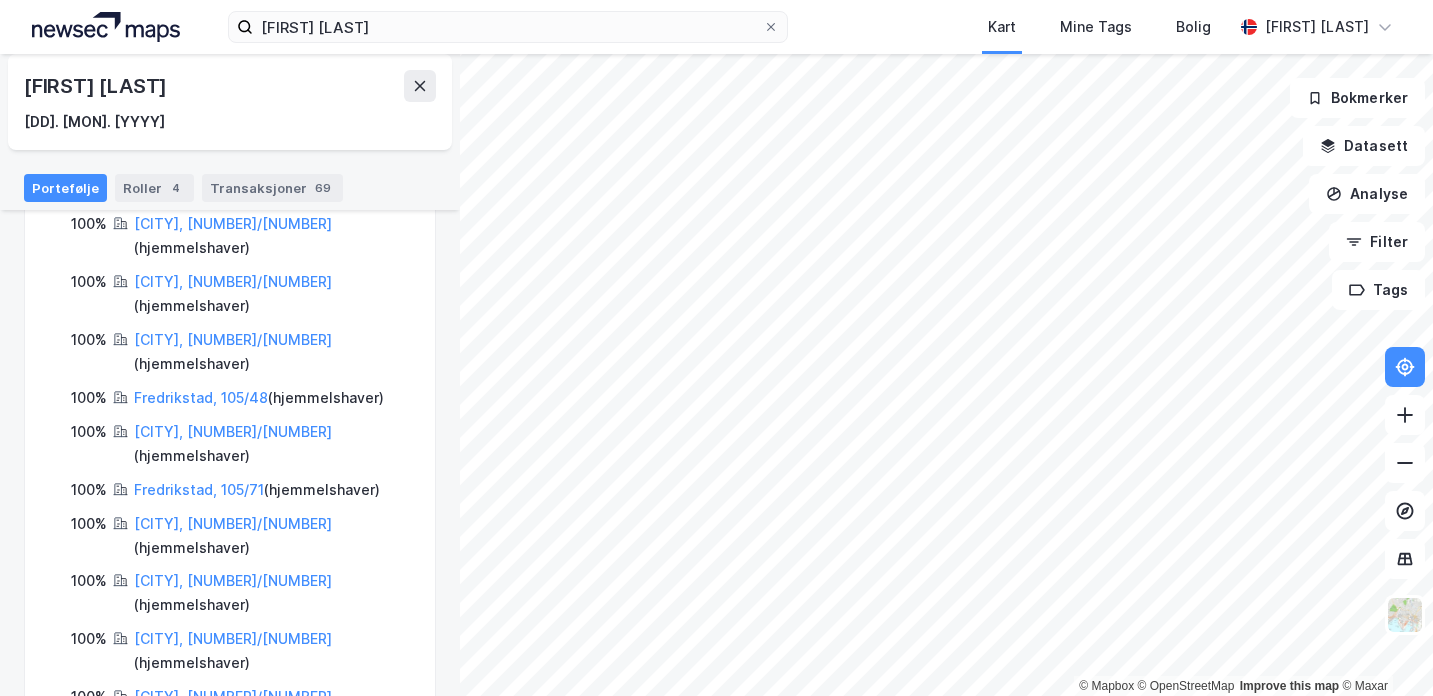 scroll, scrollTop: 531, scrollLeft: 0, axis: vertical 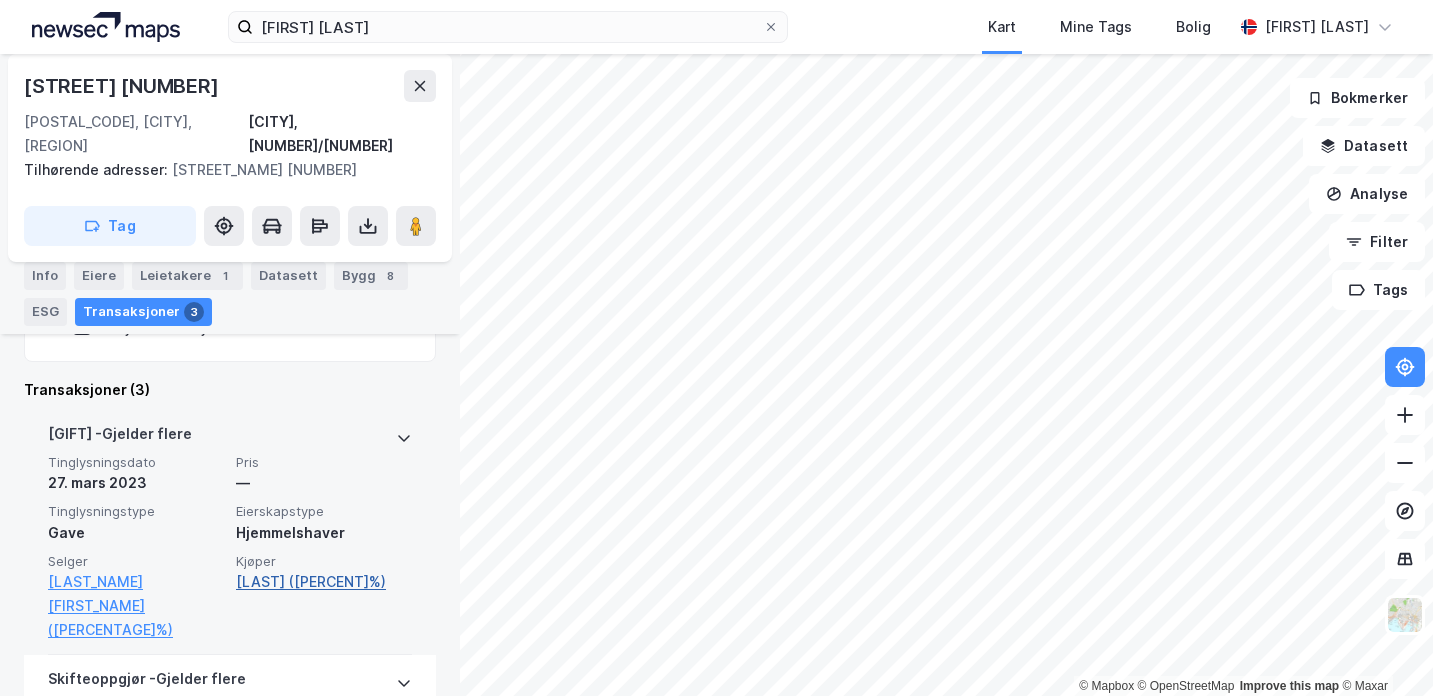 click on "[LAST] ([PERCENT]%)" at bounding box center (324, 582) 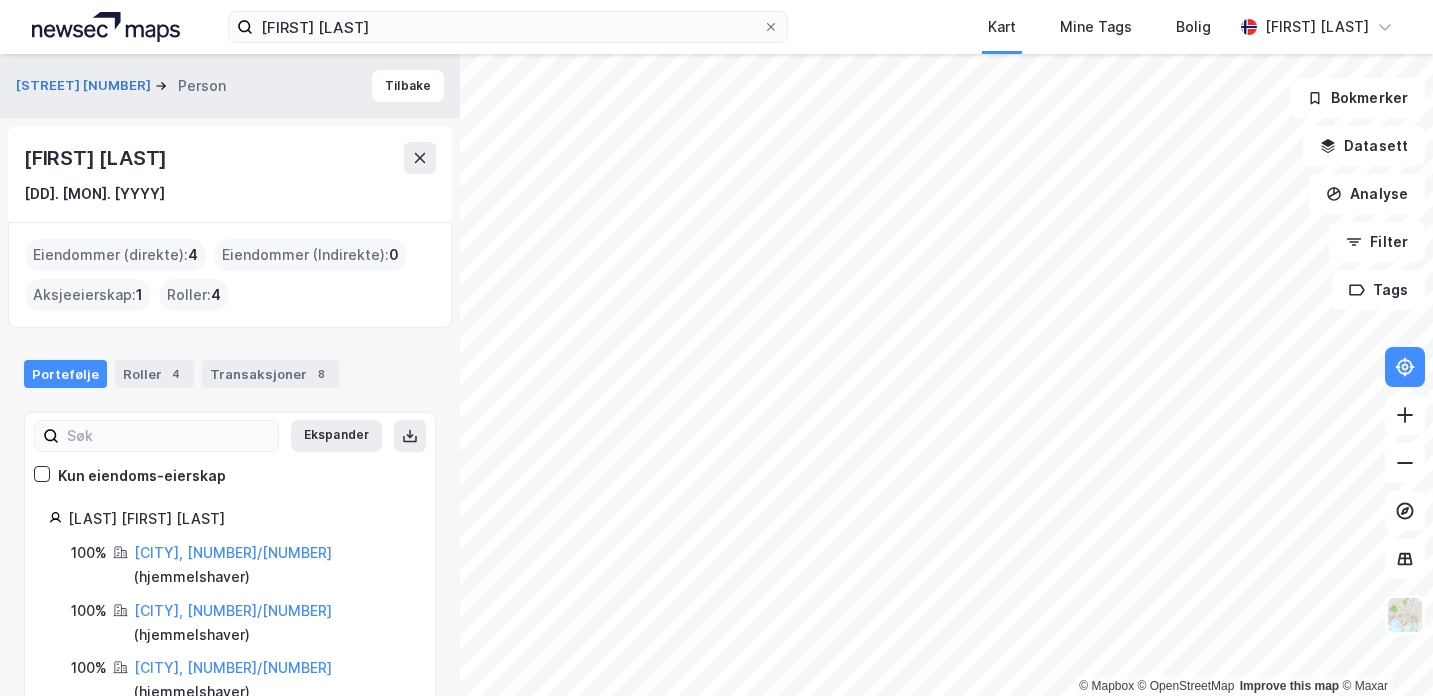 scroll, scrollTop: 54, scrollLeft: 0, axis: vertical 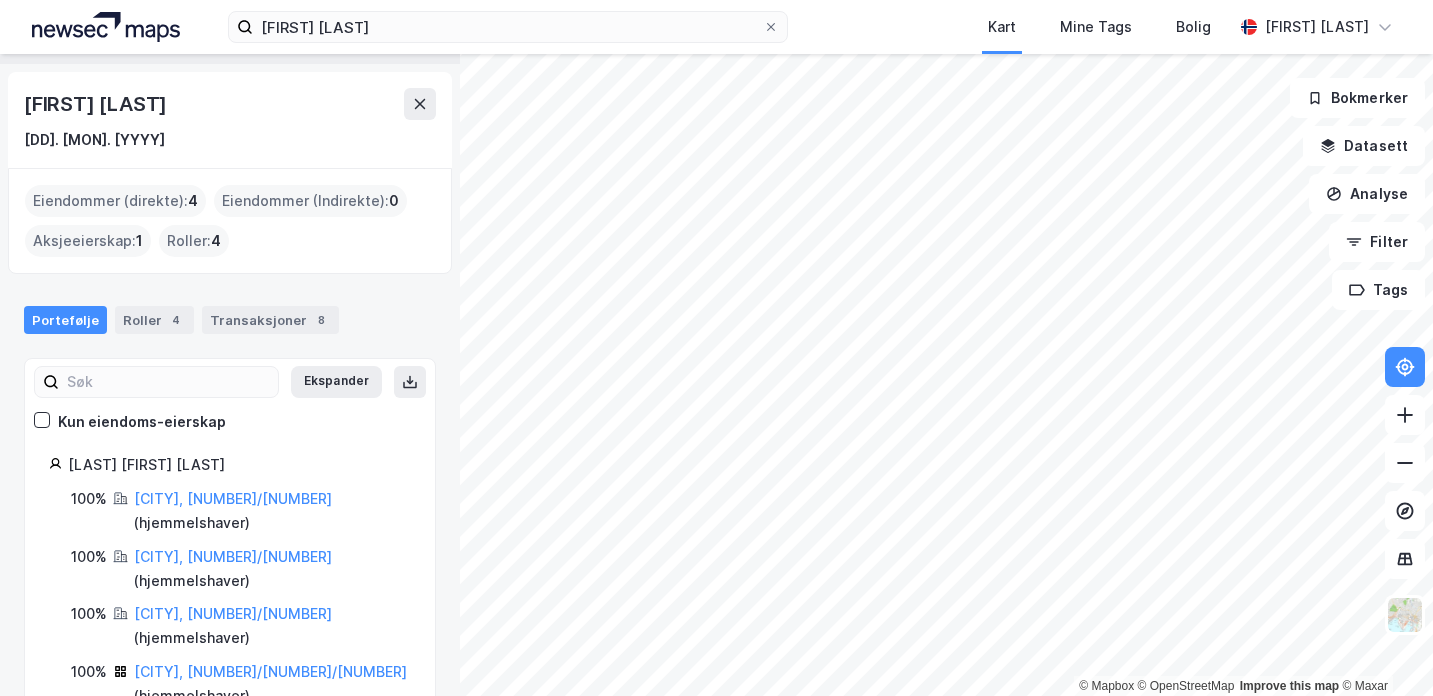 click on "Elinborg Skog AS" at bounding box center (193, 729) 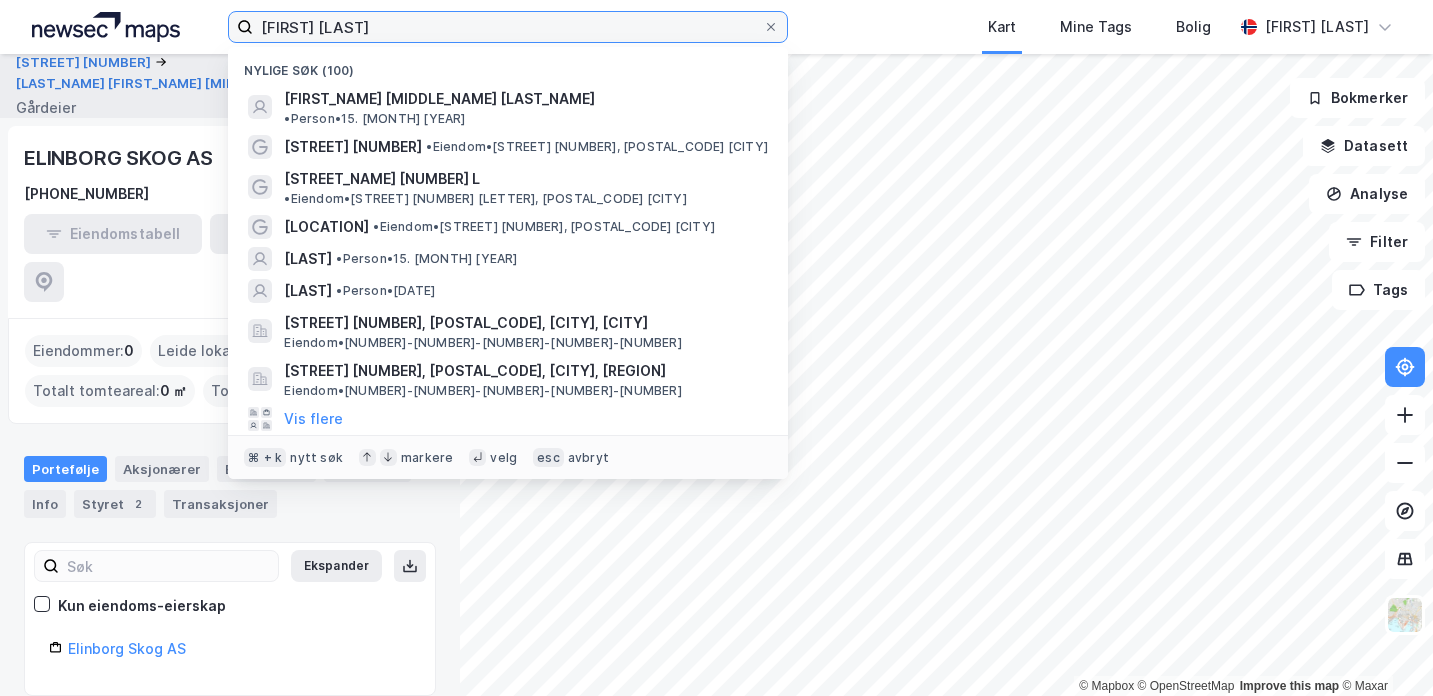 click on "[FIRST] [LAST]" at bounding box center (508, 27) 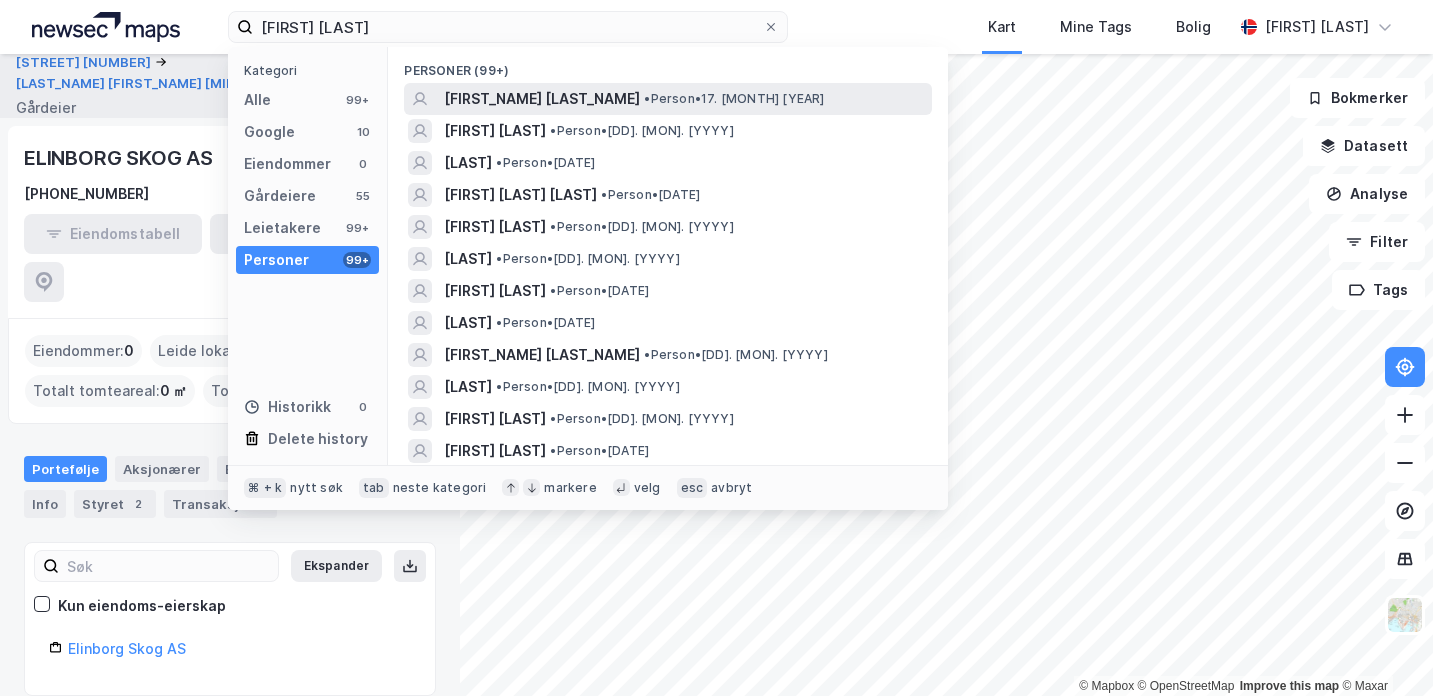 click on "• [PERSON] • [DATE]" at bounding box center (734, 99) 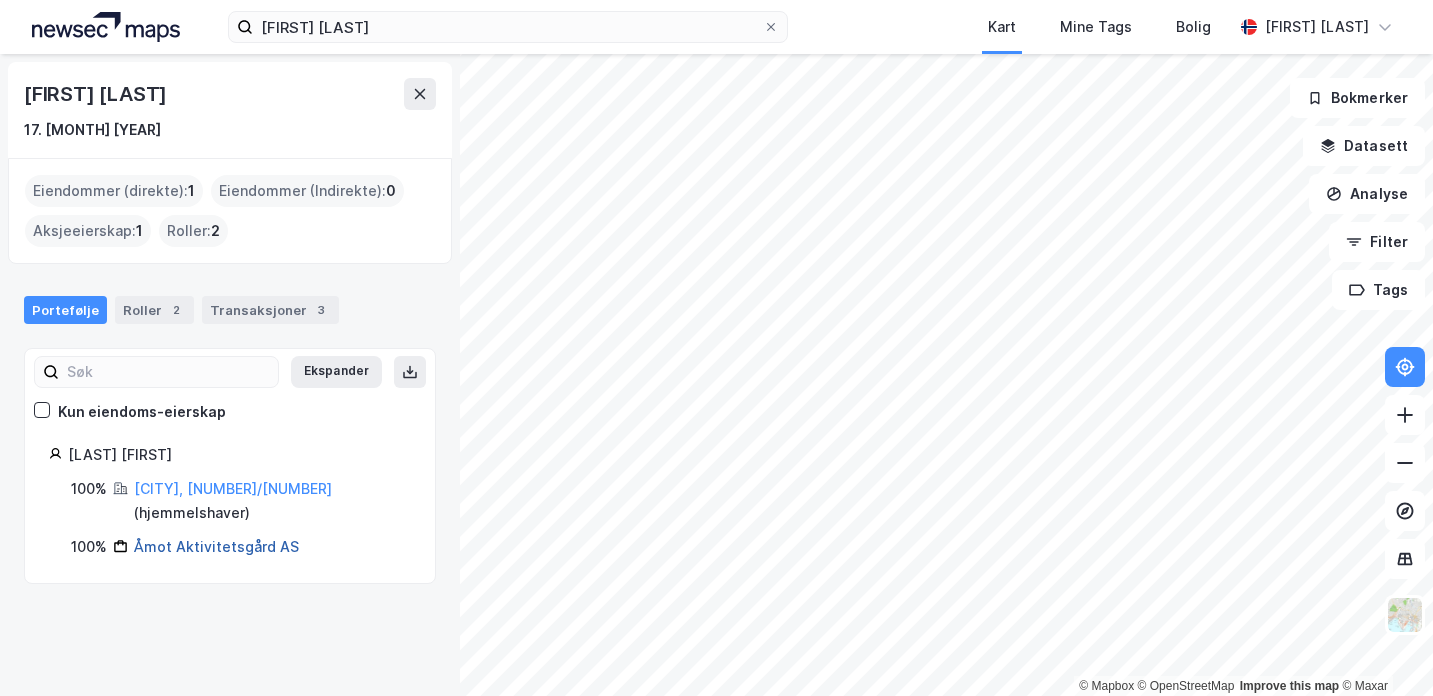 click on "Åmot Aktivitetsgård AS" at bounding box center (216, 546) 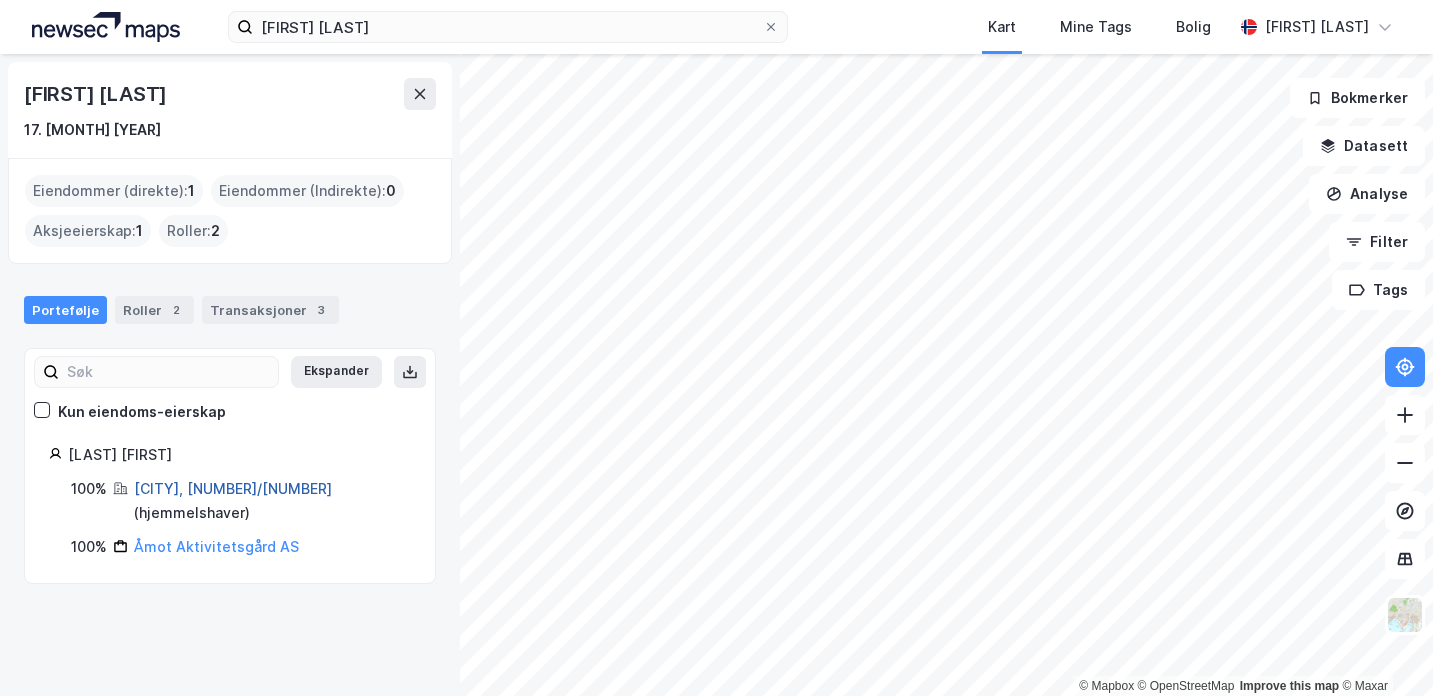click on "[CITY], [NUMBER]/[NUMBER]" at bounding box center [233, 488] 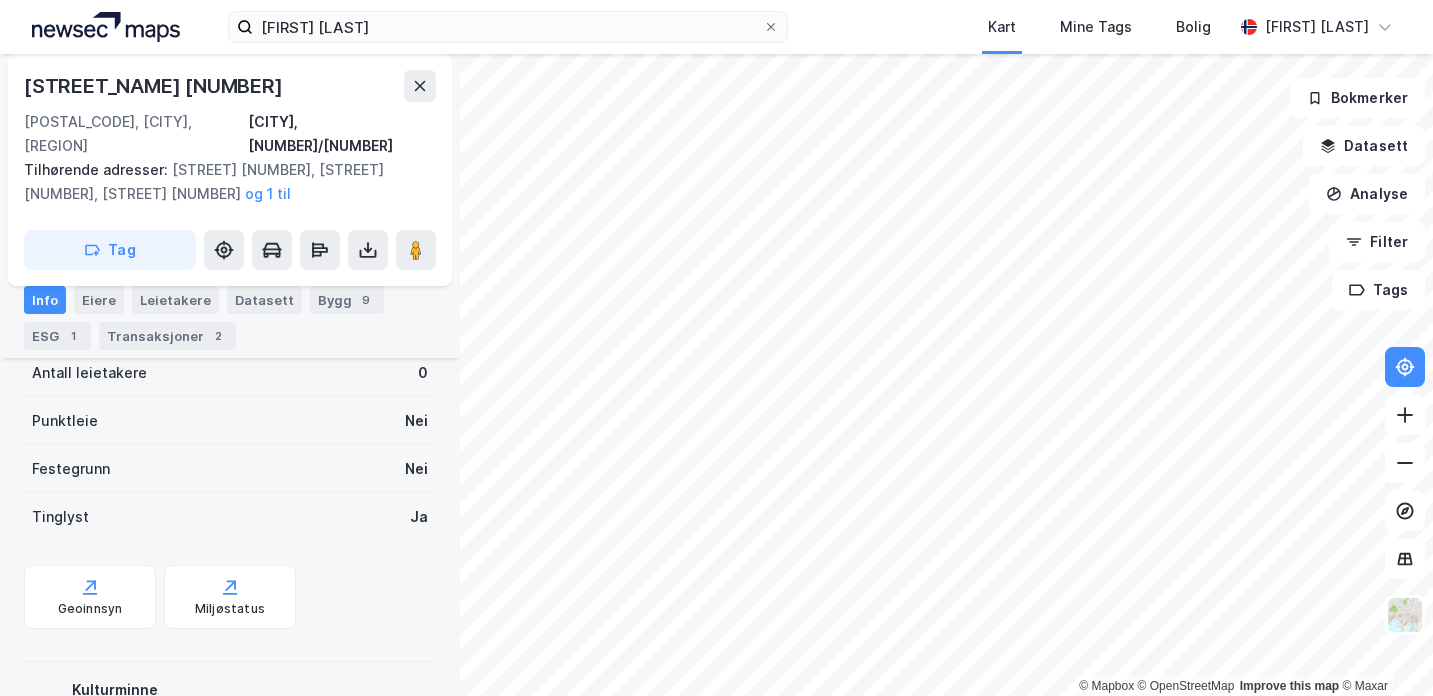 scroll, scrollTop: 505, scrollLeft: 0, axis: vertical 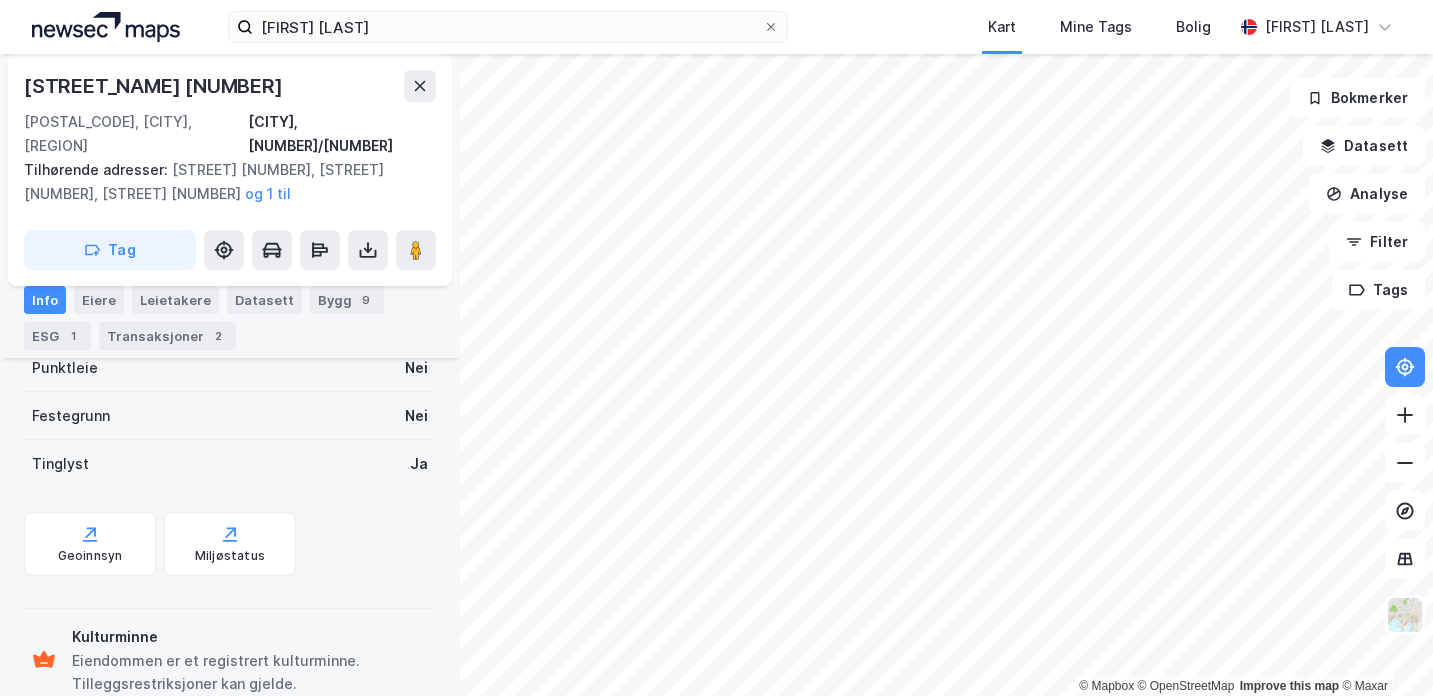 click on "Info Eiere Leietakere Datasett Bygg 9 ESG 1 Transaksjoner 2" at bounding box center [230, 318] 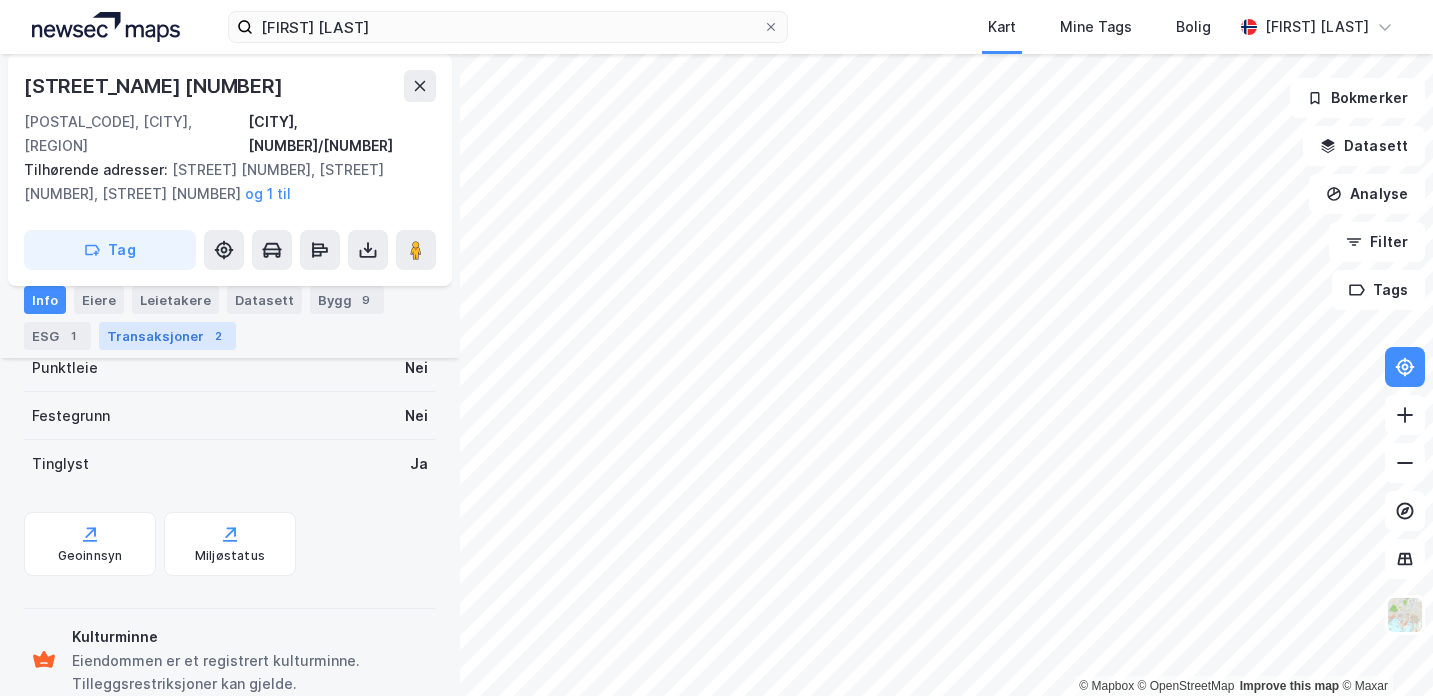 click on "Transaksjoner 2" at bounding box center (167, 336) 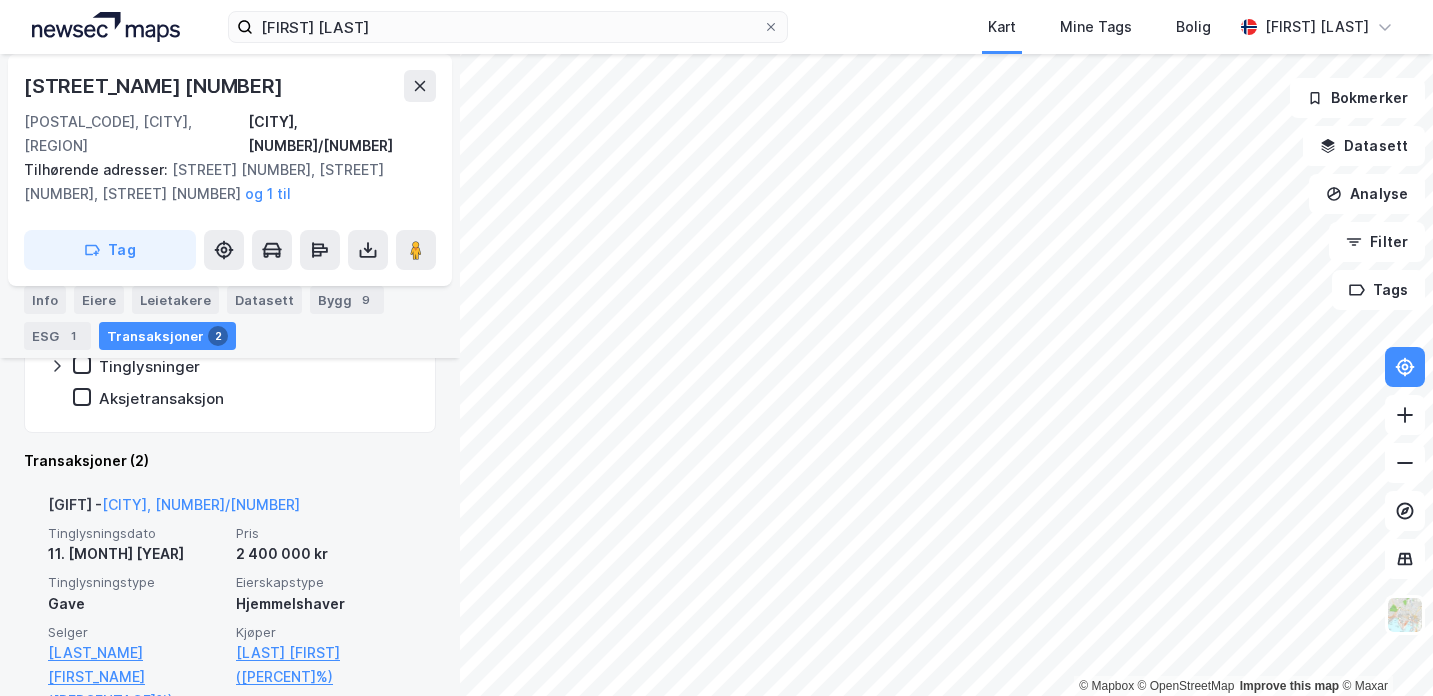 scroll, scrollTop: 451, scrollLeft: 0, axis: vertical 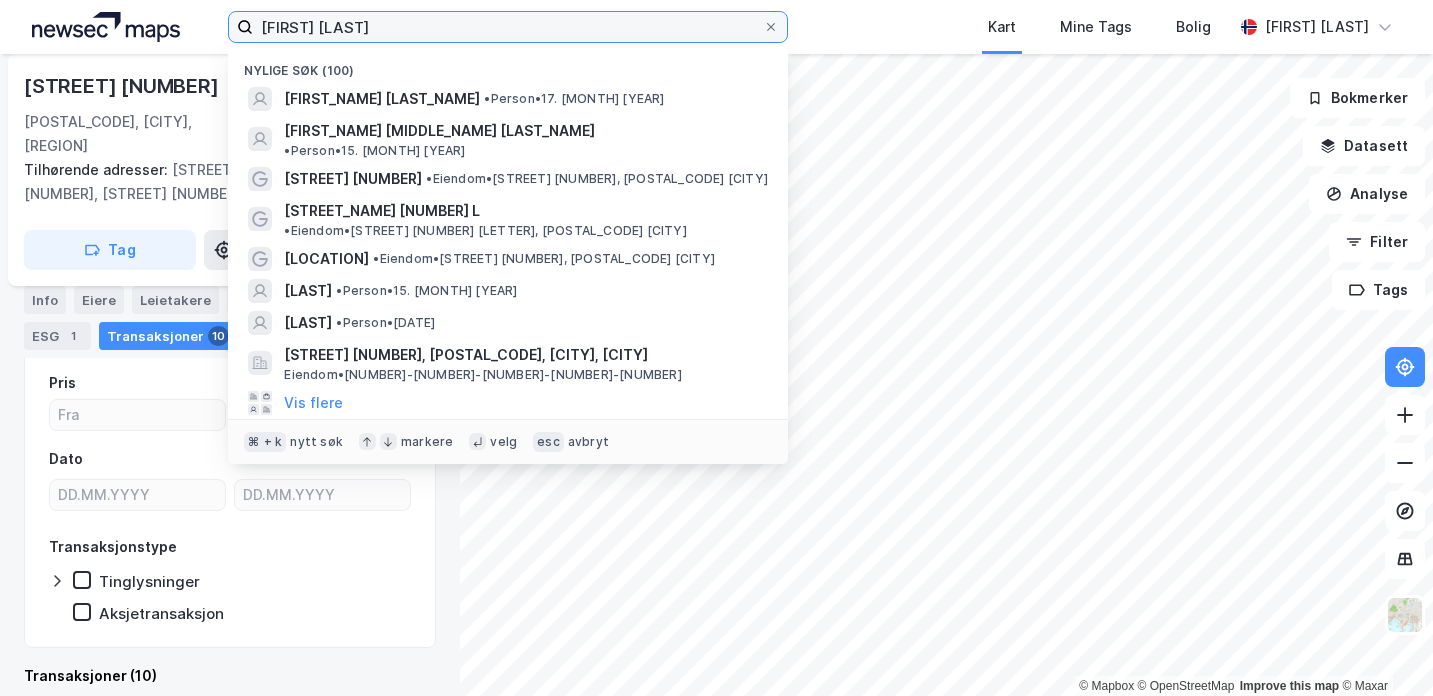 click on "[FIRST] [LAST]" at bounding box center [508, 27] 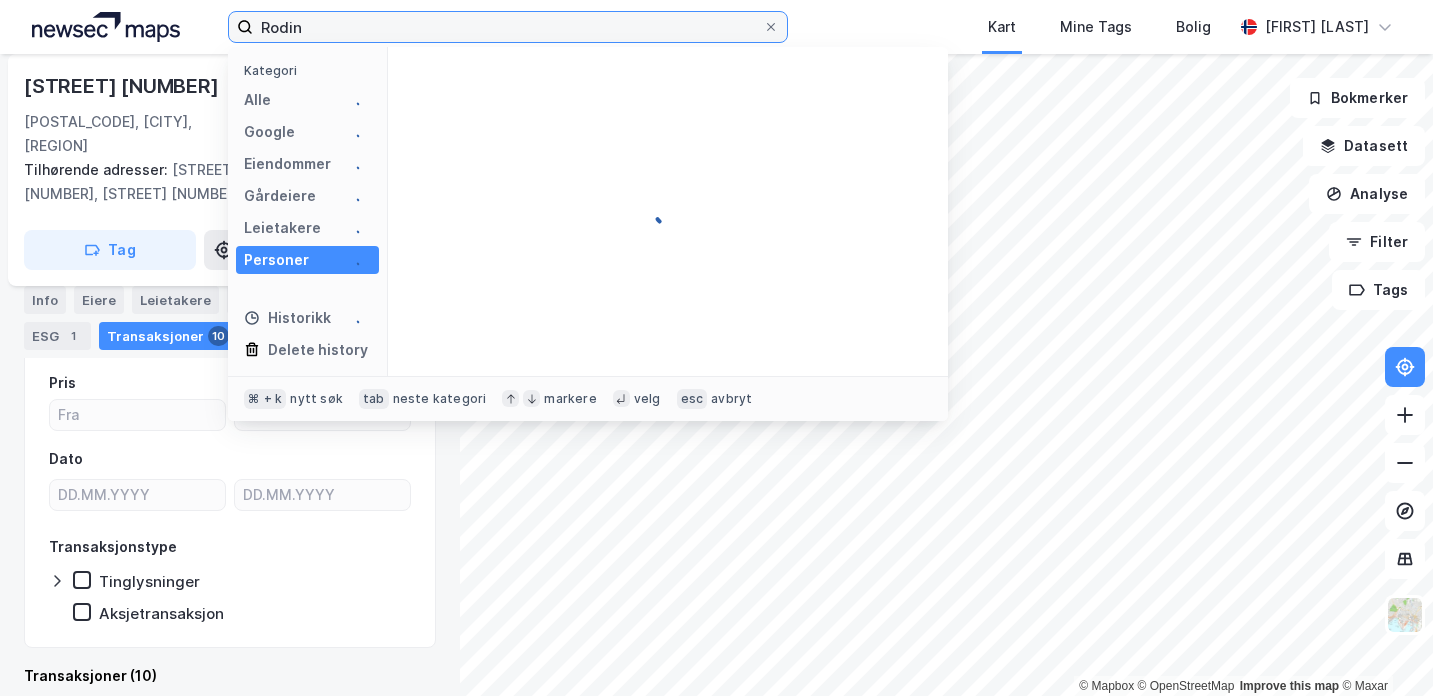 type on "Rodin" 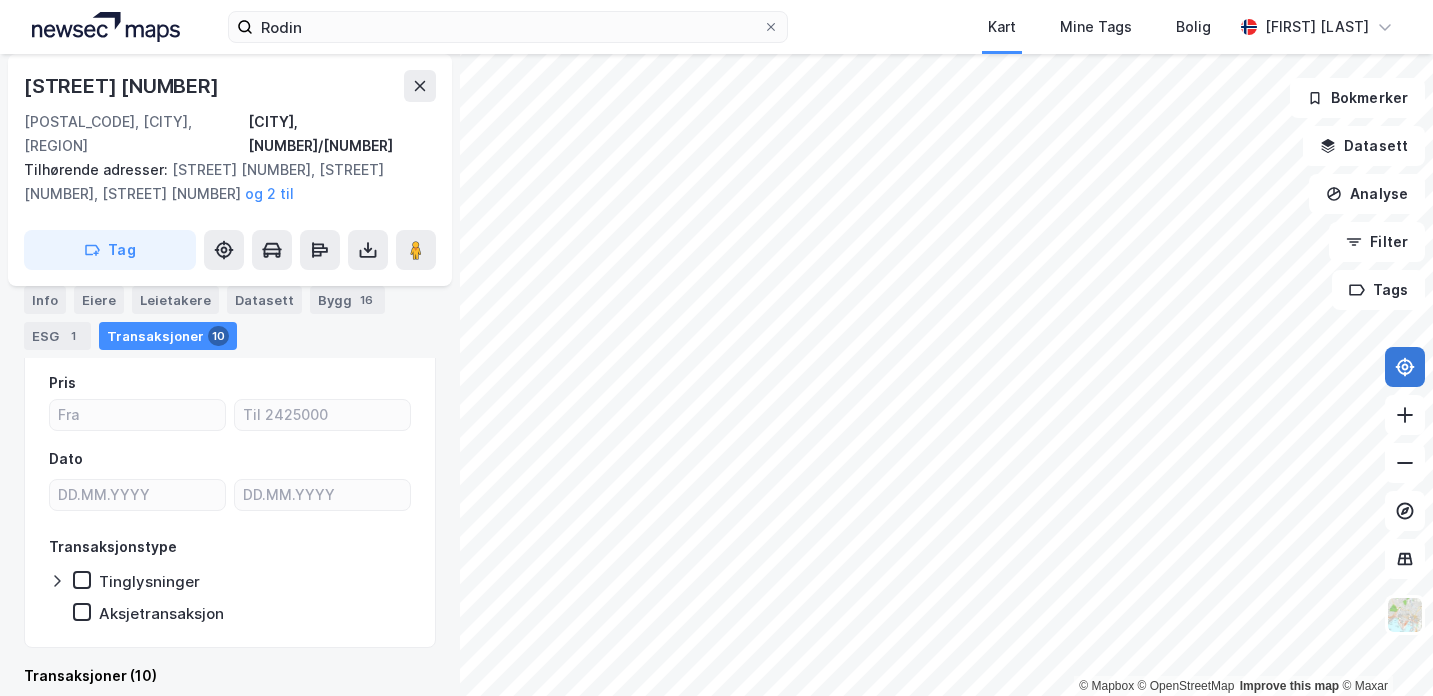 click at bounding box center (1405, 367) 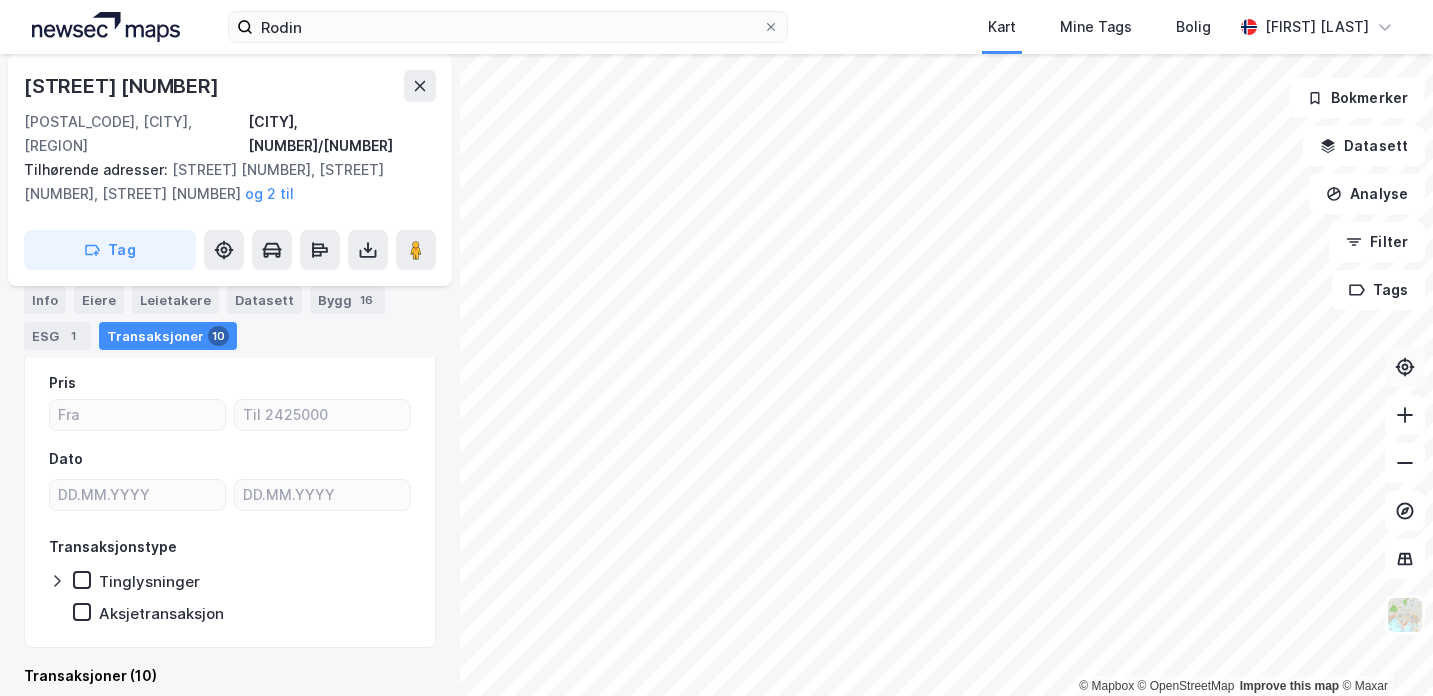 click at bounding box center [1405, 367] 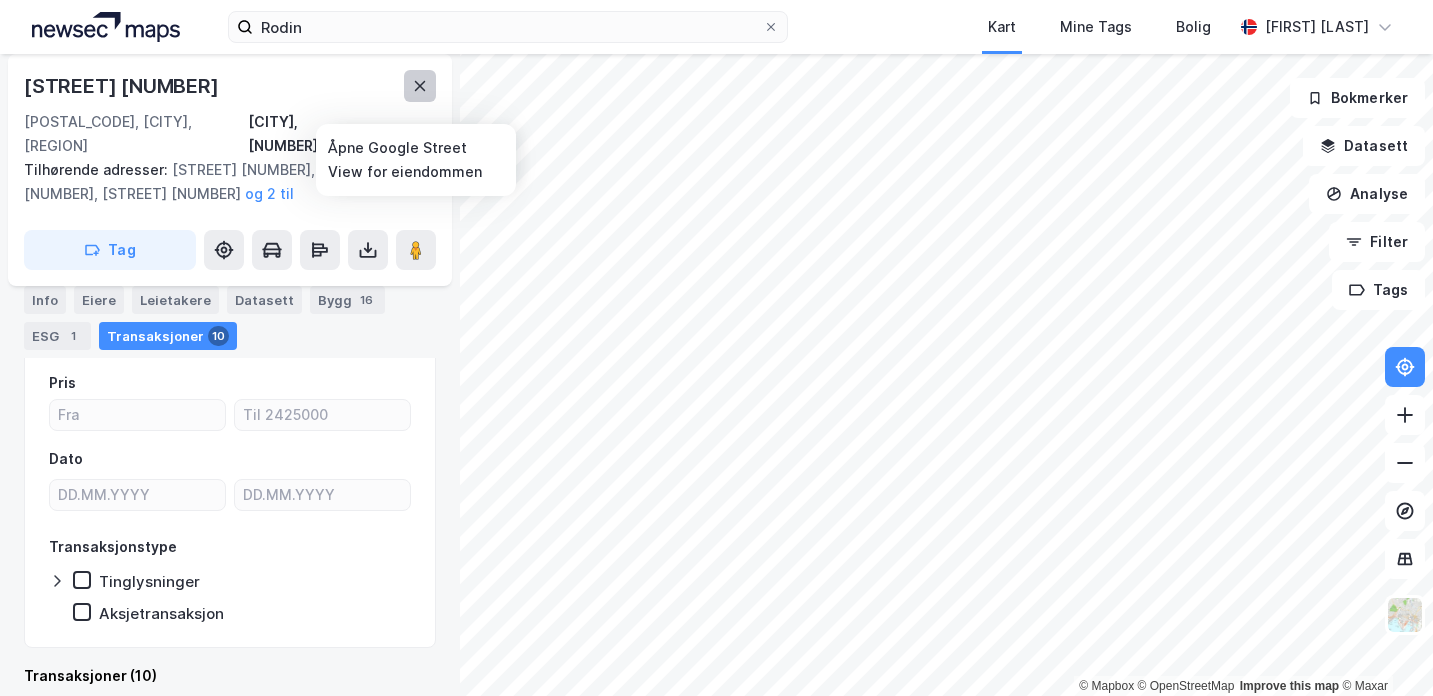 click 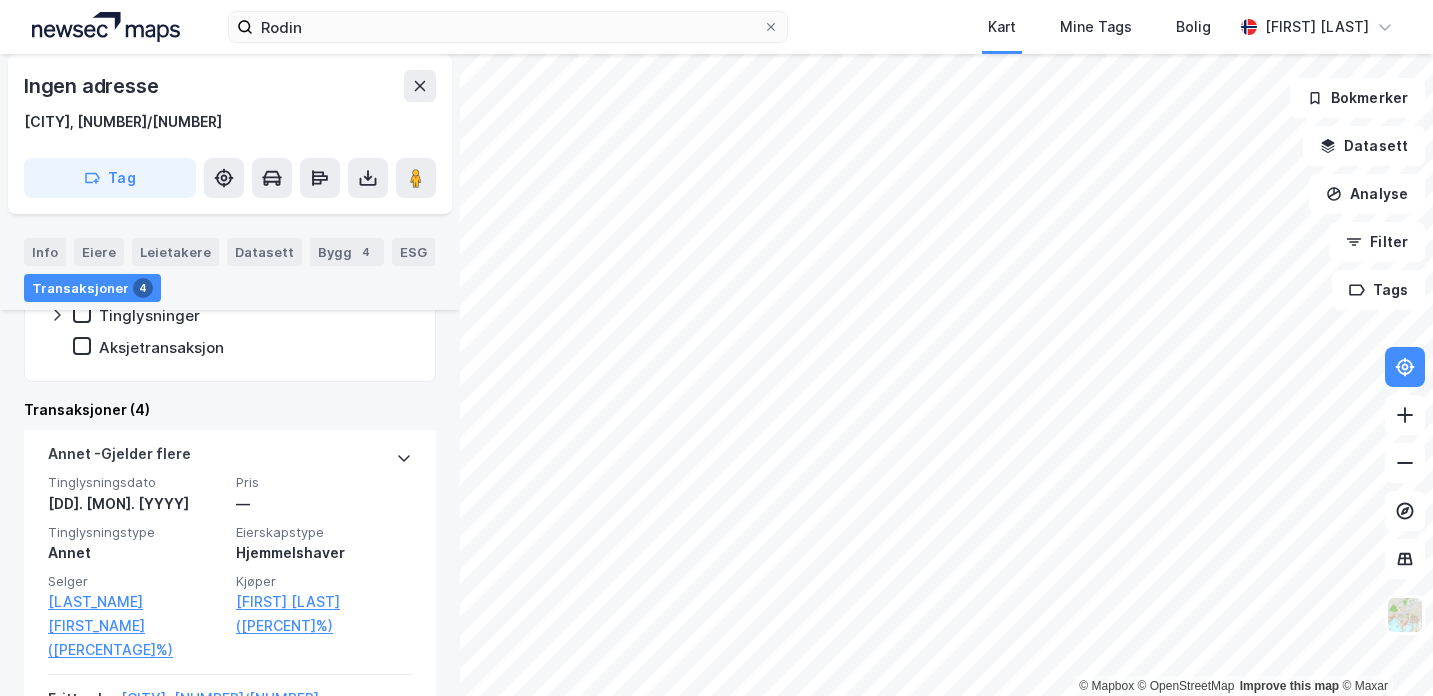 scroll, scrollTop: 398, scrollLeft: 0, axis: vertical 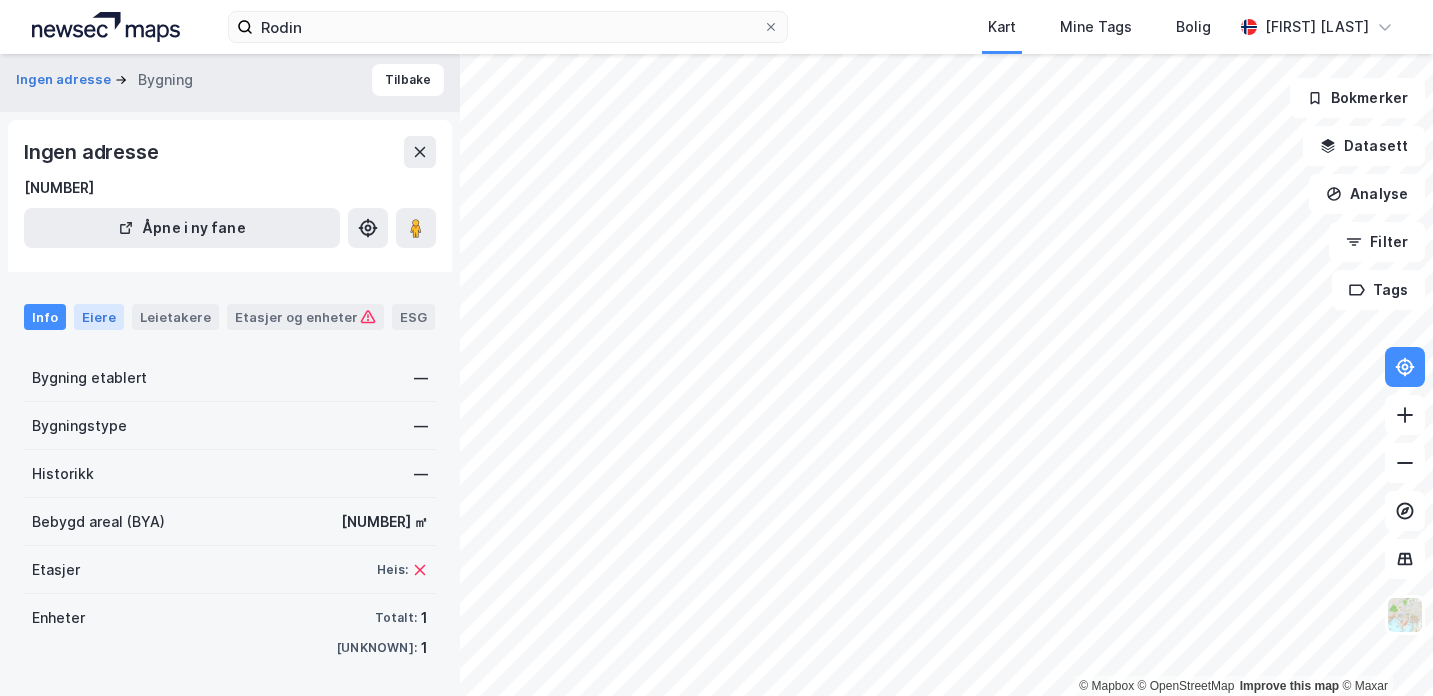 click on "Eiere" at bounding box center [99, 317] 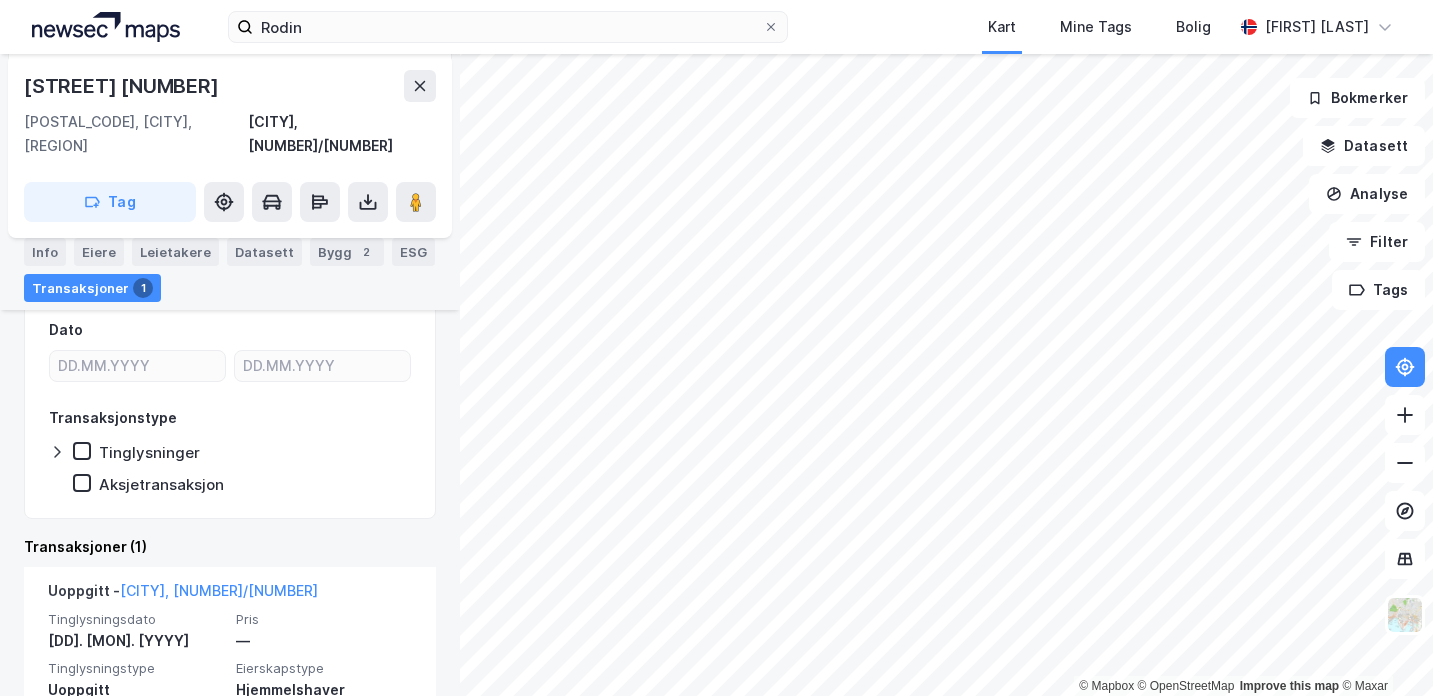 scroll, scrollTop: 323, scrollLeft: 0, axis: vertical 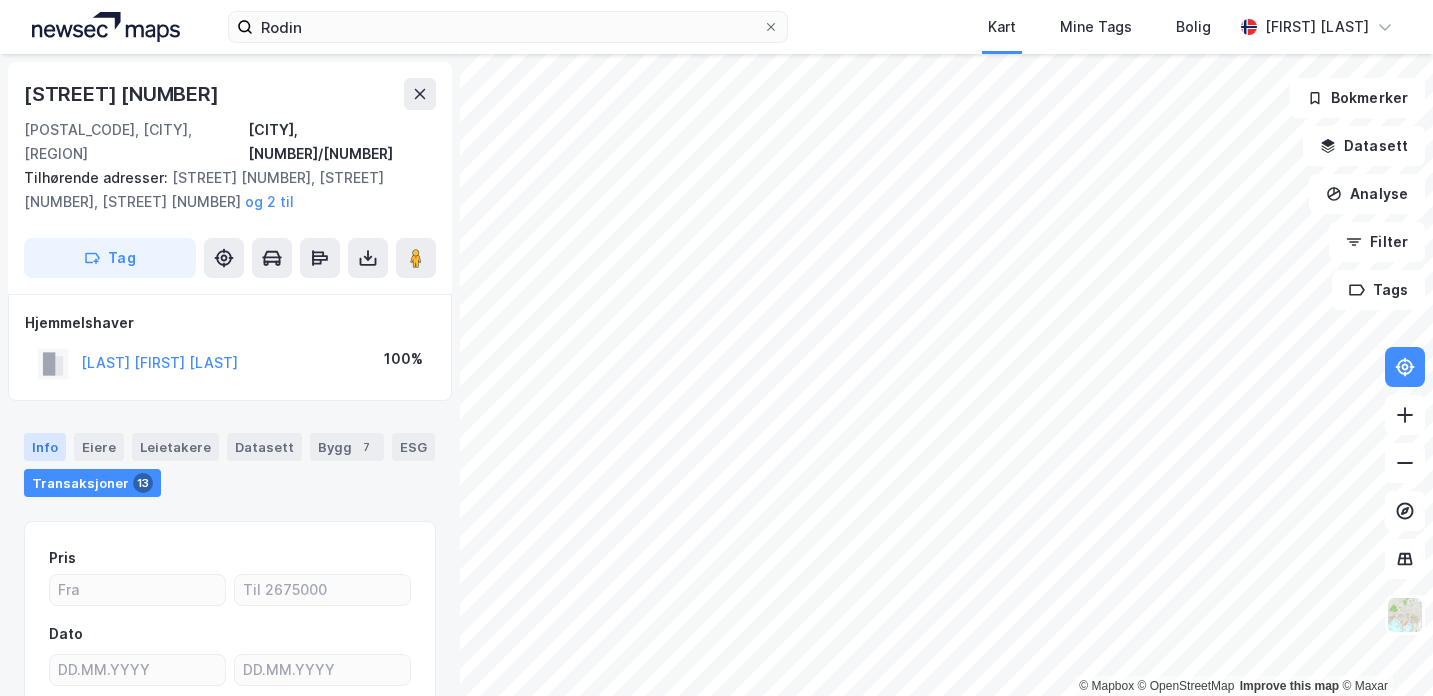 click on "Info" at bounding box center (45, 447) 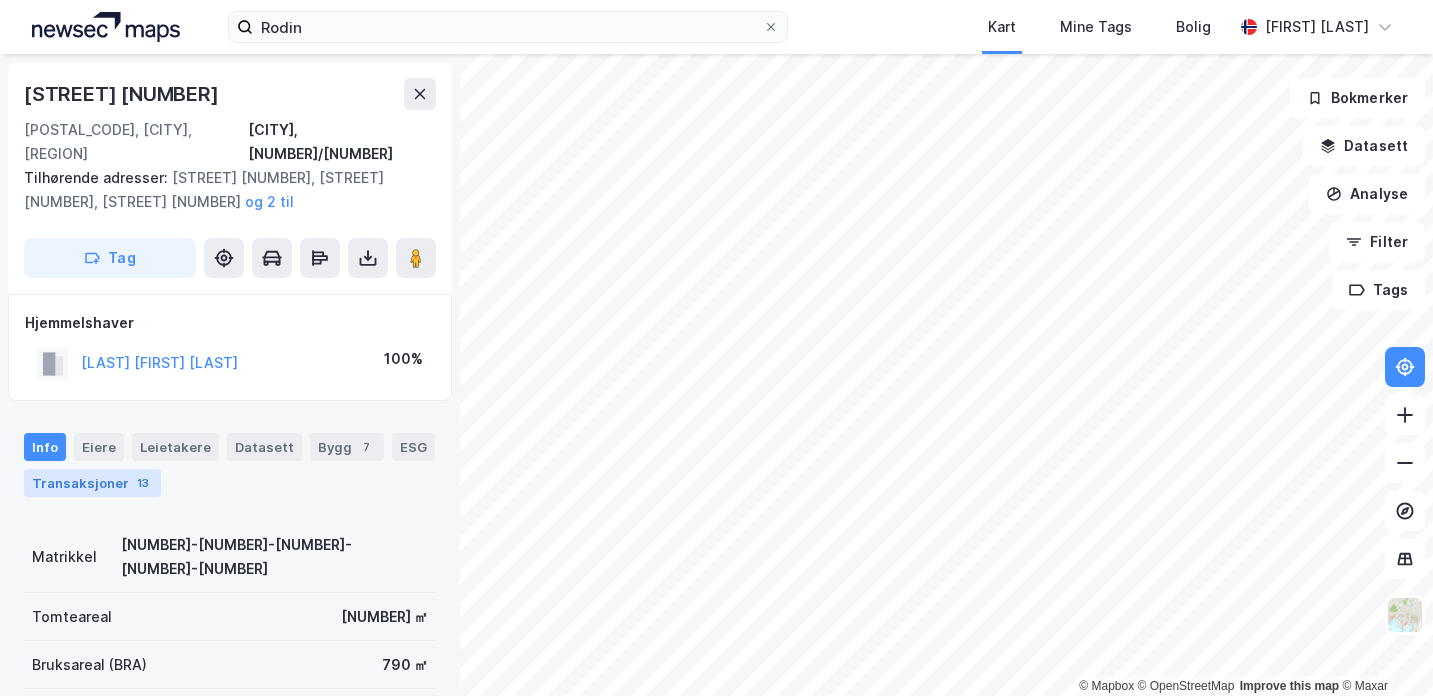 click on "Transaksjoner 13" at bounding box center [92, 483] 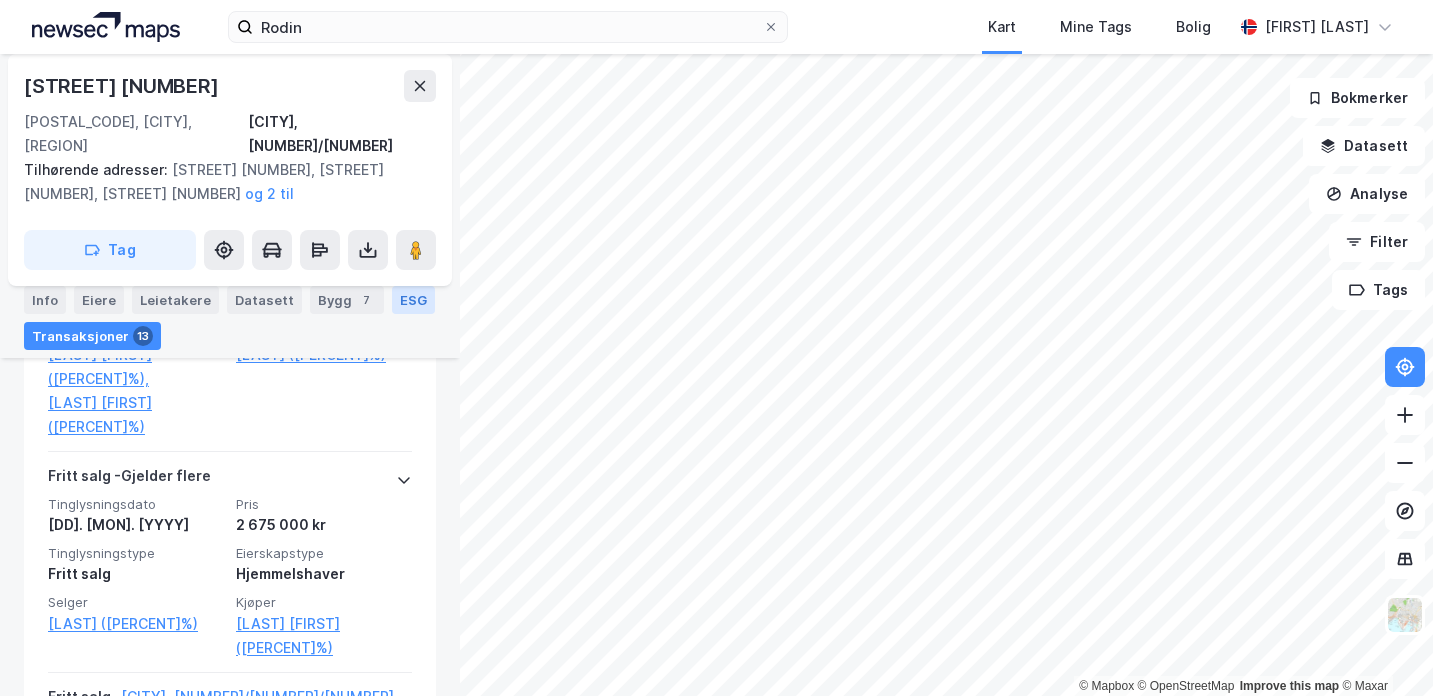 scroll, scrollTop: 1884, scrollLeft: 0, axis: vertical 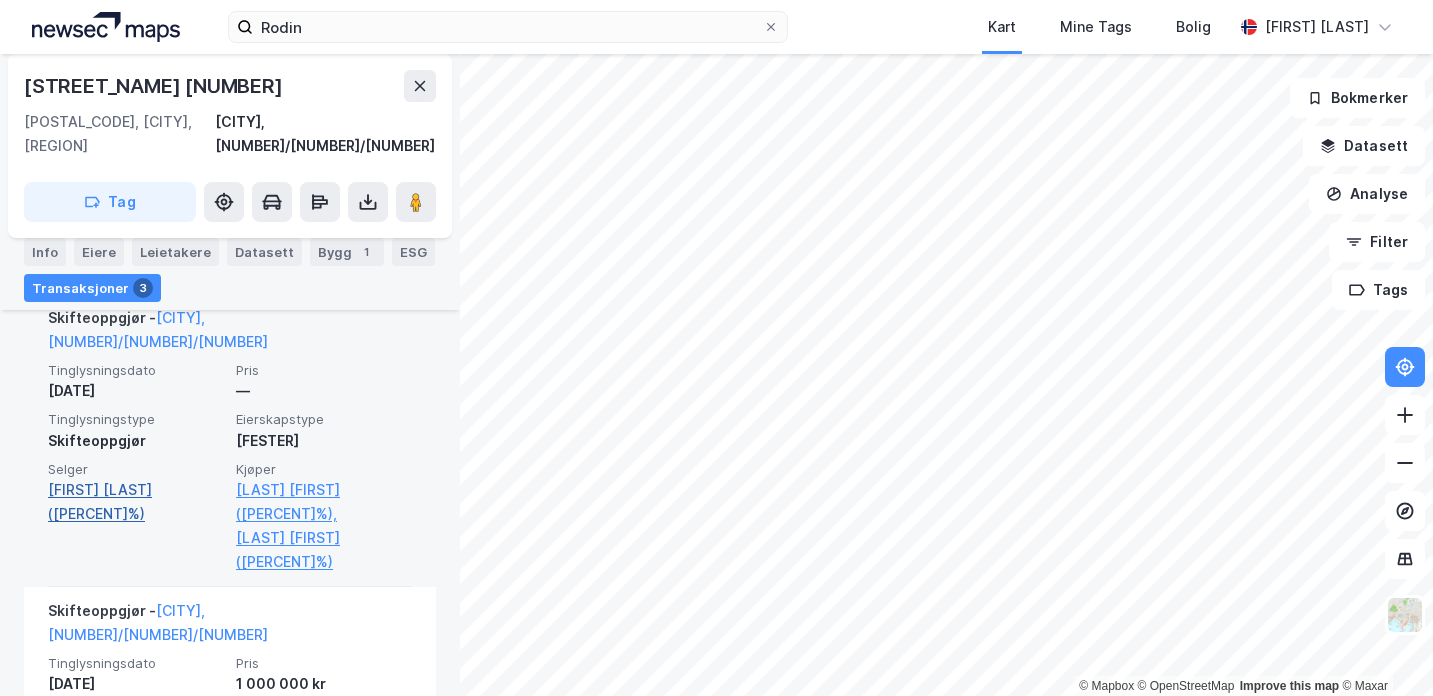 click on "[FIRST] [LAST] ([PERCENT]%)" at bounding box center (136, 502) 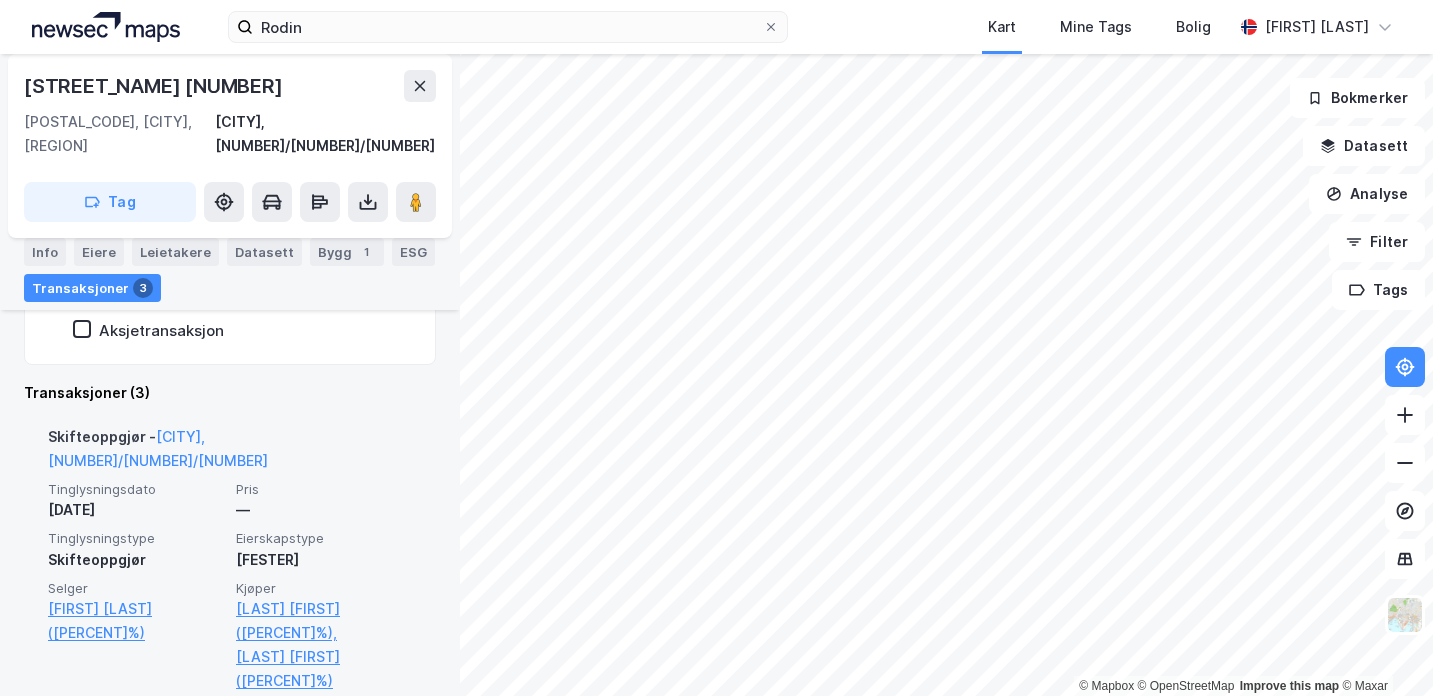 scroll, scrollTop: 504, scrollLeft: 0, axis: vertical 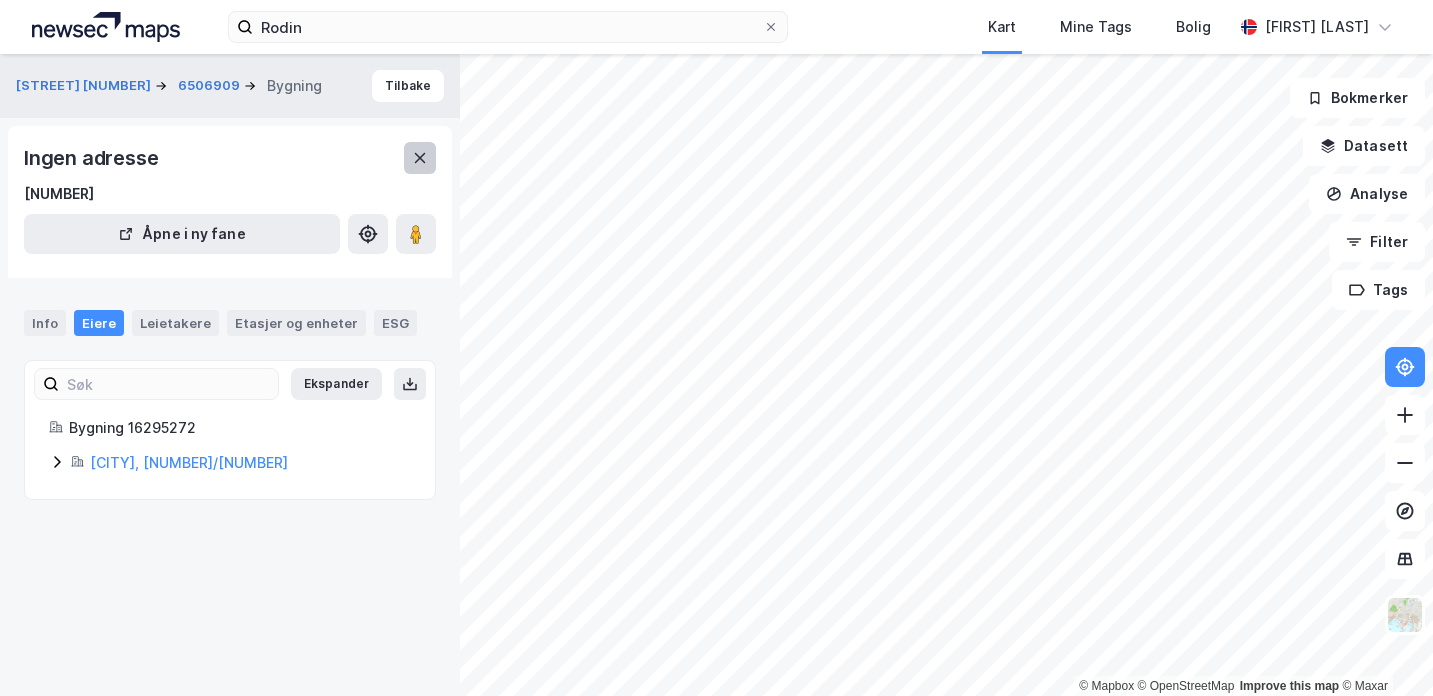 click at bounding box center [420, 158] 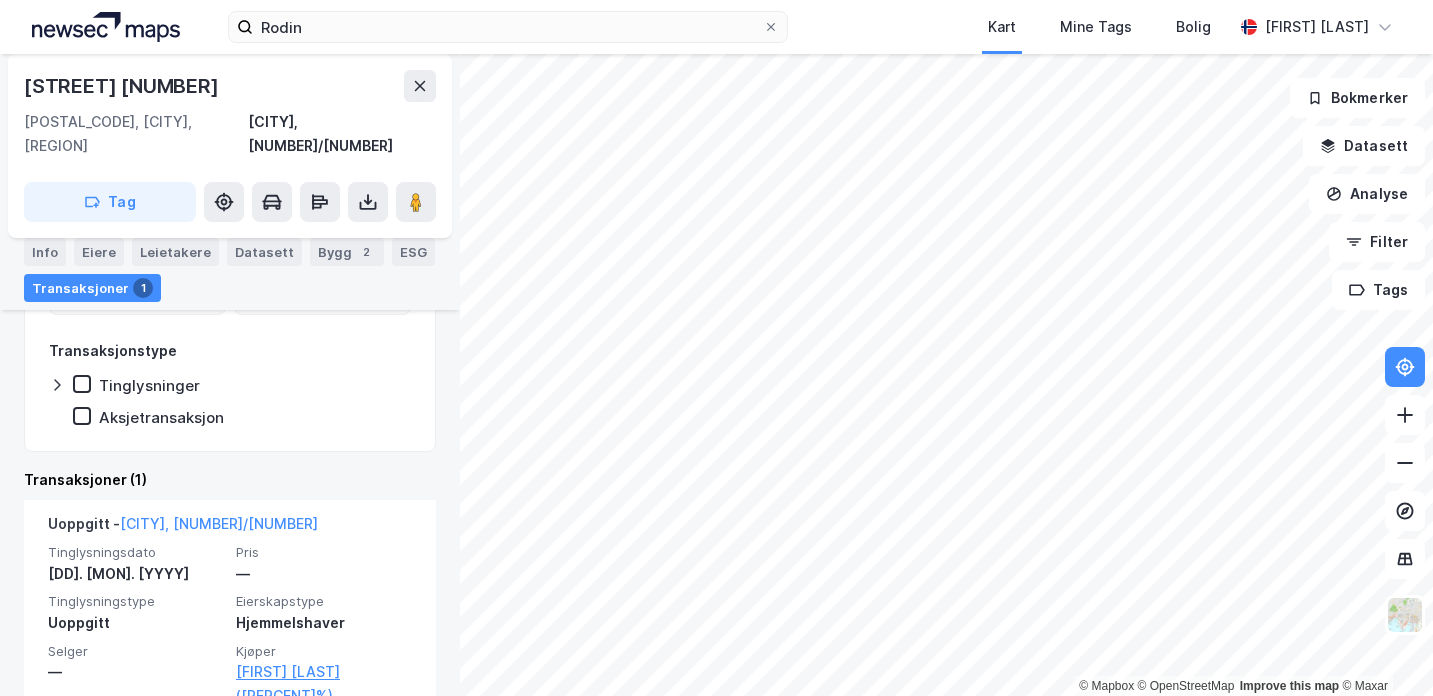 scroll, scrollTop: 322, scrollLeft: 0, axis: vertical 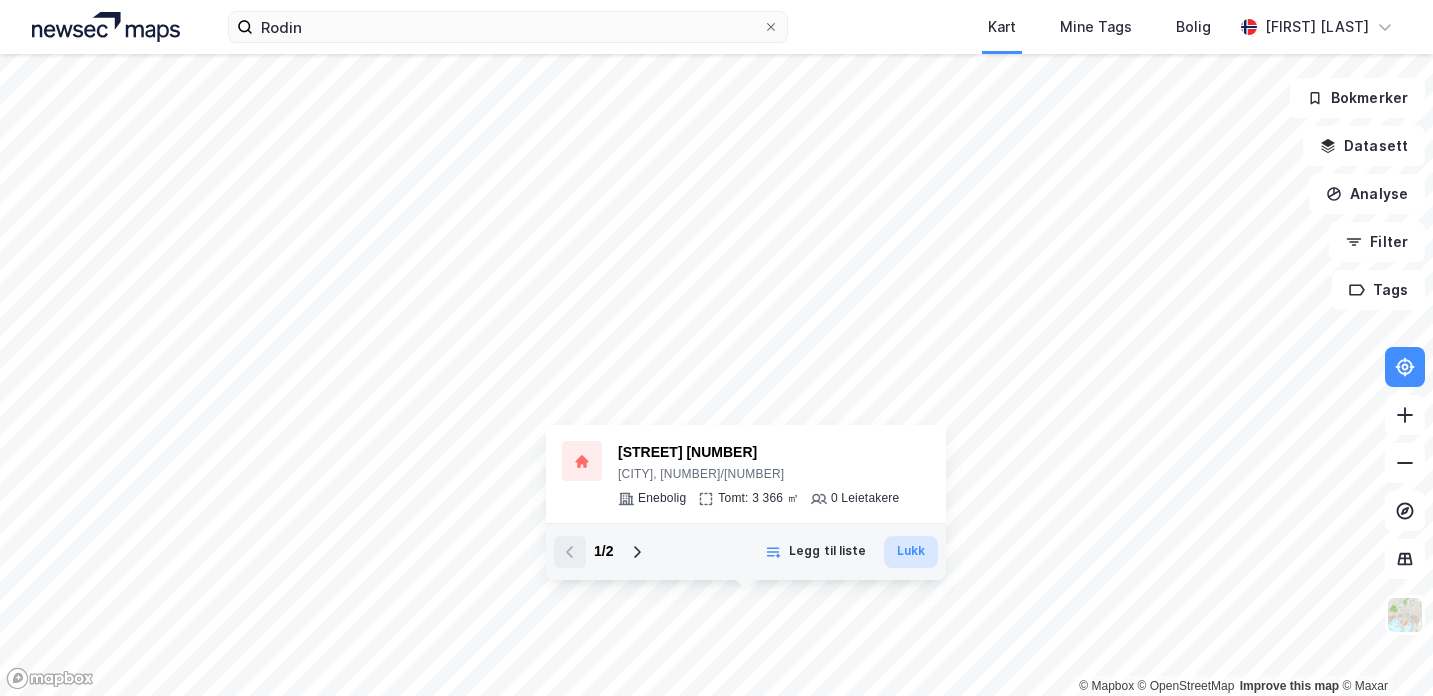 click on "Lukk" at bounding box center [911, 552] 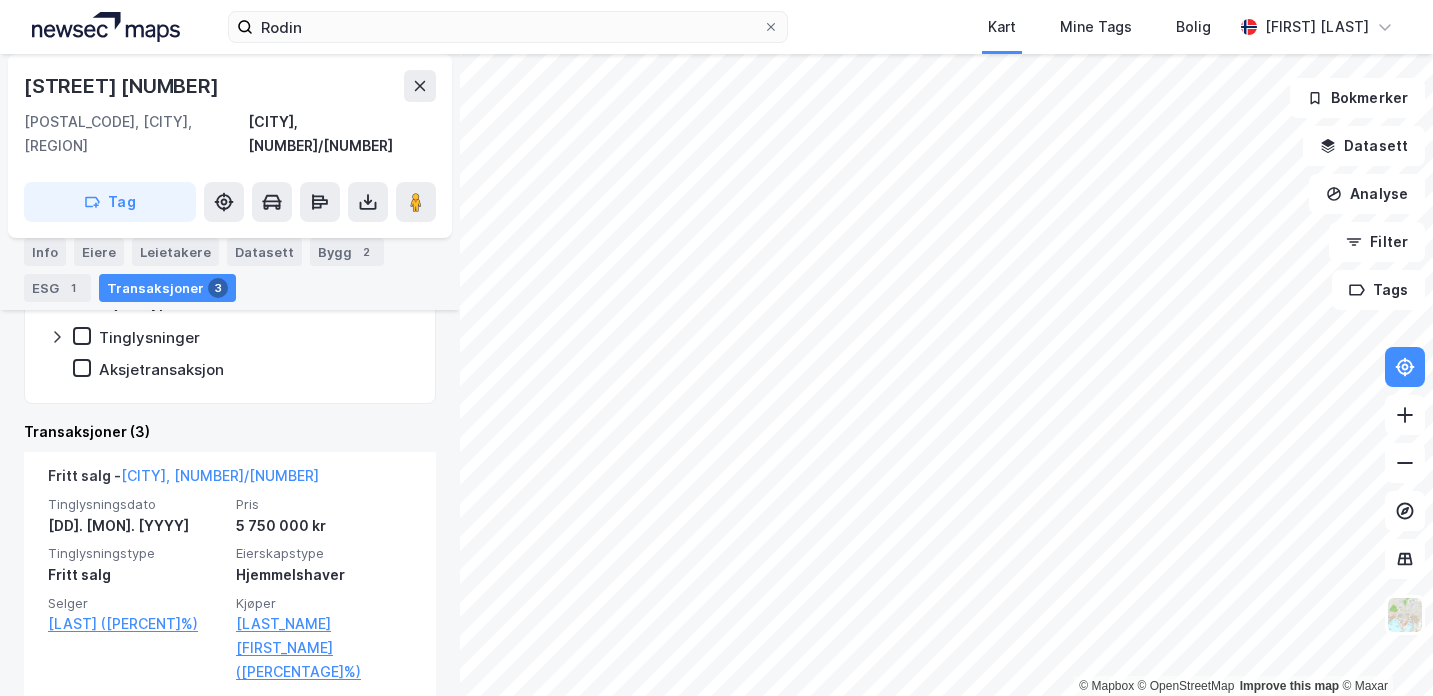 scroll, scrollTop: 377, scrollLeft: 0, axis: vertical 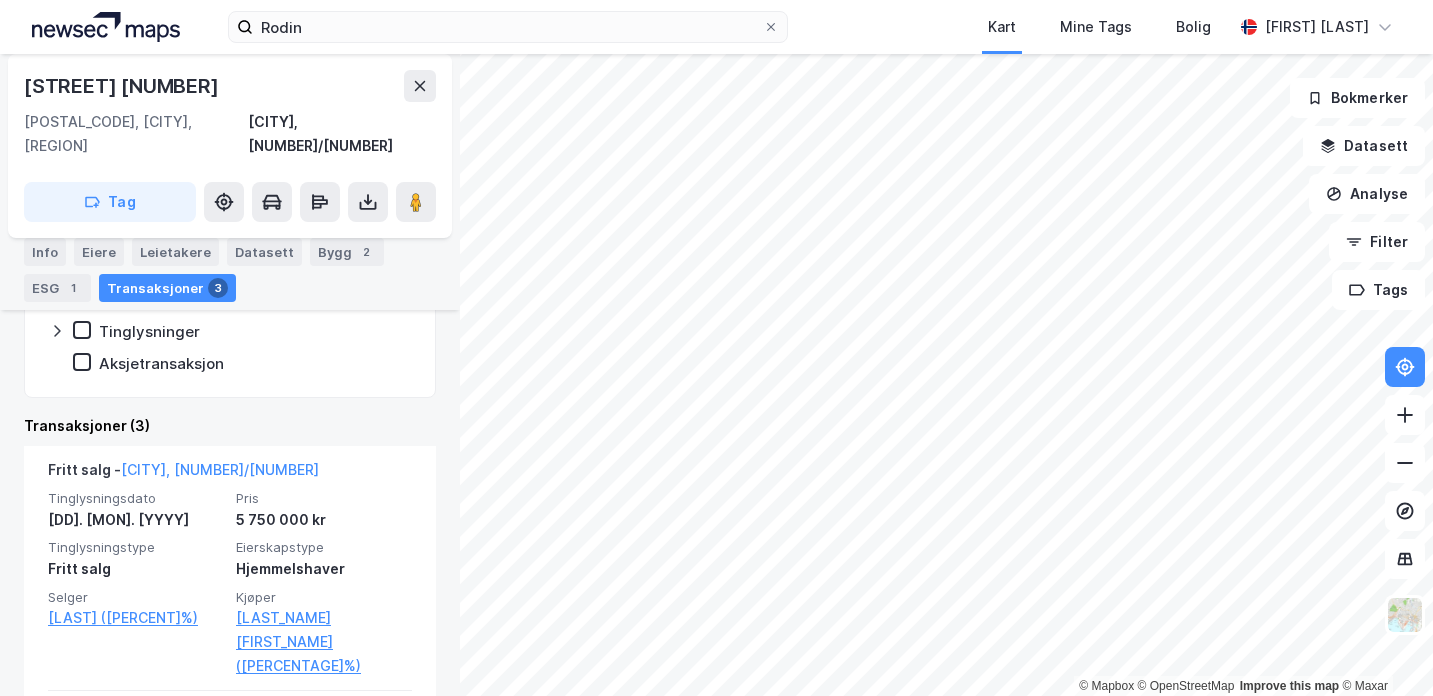 click on "[NUMBER] Sections - [CITY], [NUMBER]/[NUMBER] Tag [LAST] [FIRST] [PERCENT]% Info Eiere Leietakere Datasett Bygg [NUMBER] ESG [NUMBER] Transaksjoner [NUMBER] Pris Dato Transaksjonstype Tinglysninger Aksjetransaksjon Transaksjoner ([NUMBER]) Fritt salg - [CITY], [NUMBER]/[NUMBER] Tinglysningsdato [DATE] Pris [PRICE] [CURRENCY] Tinglysningstype Fritt salg Eierskapstype Hjemmelshaver Selger [LAST] [FIRST] ([PERCENT]%) Kjøper [LAST] [FIRST] ([PERCENT]%) Fritt salg - [CITY], [NUMBER]/[NUMBER] Tinglysningsdato [DATE] Pris [PRICE] [CURRENCY] Tinglysningstype Fritt salg Eierskapstype Hjemmelshaver Selger [LAST] ([PERCENT]%) Kjøper [LAST] [FIRST] ([PERCENT]%) Uoppgitt - [CITY], [NUMBER]/[NUMBER] Tinglysningsdato [DATE] Pris [PRICE] [CURRENCY] Tinglysningstype Uoppgitt Eierskapstype Hjemmelshaver Selger — Kjøper [LAST] [FIRST] ([PERCENT]%) Bokmerker Datasett Analyse Filter Tags" at bounding box center [716, 348] 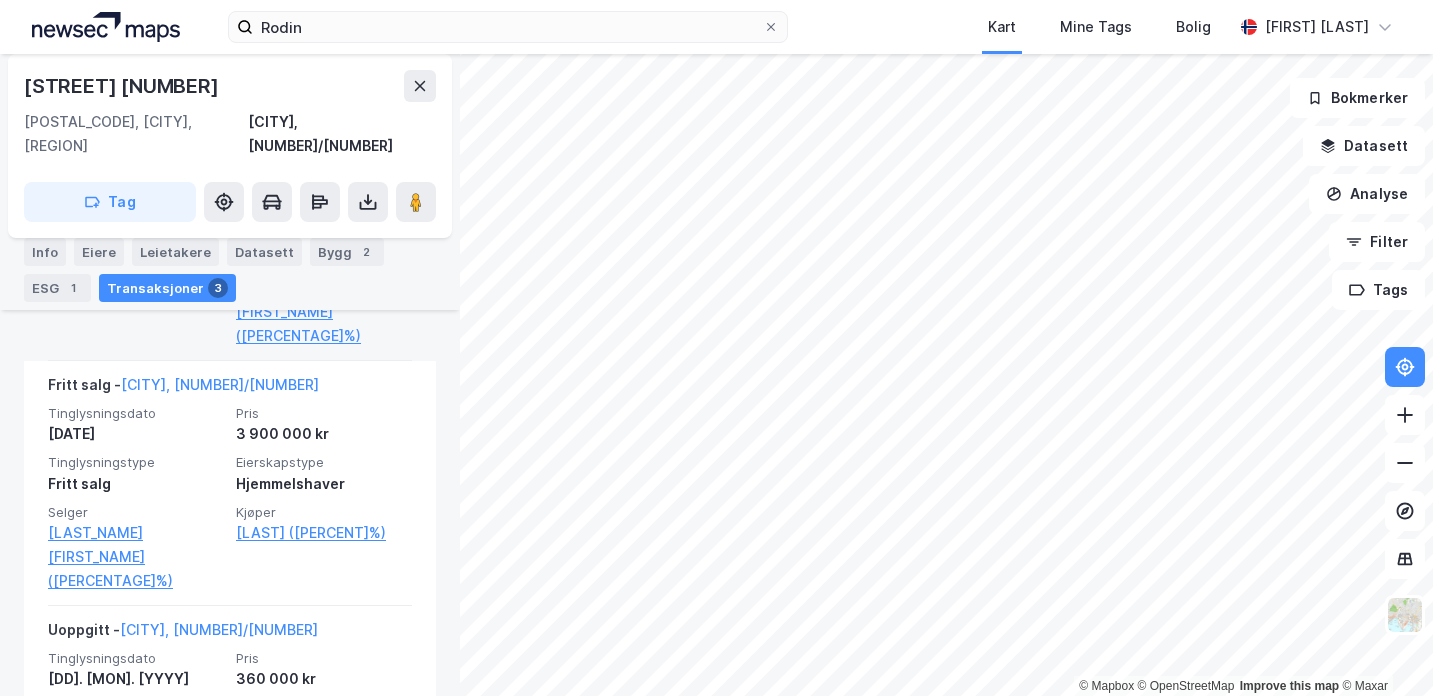 scroll, scrollTop: 708, scrollLeft: 0, axis: vertical 